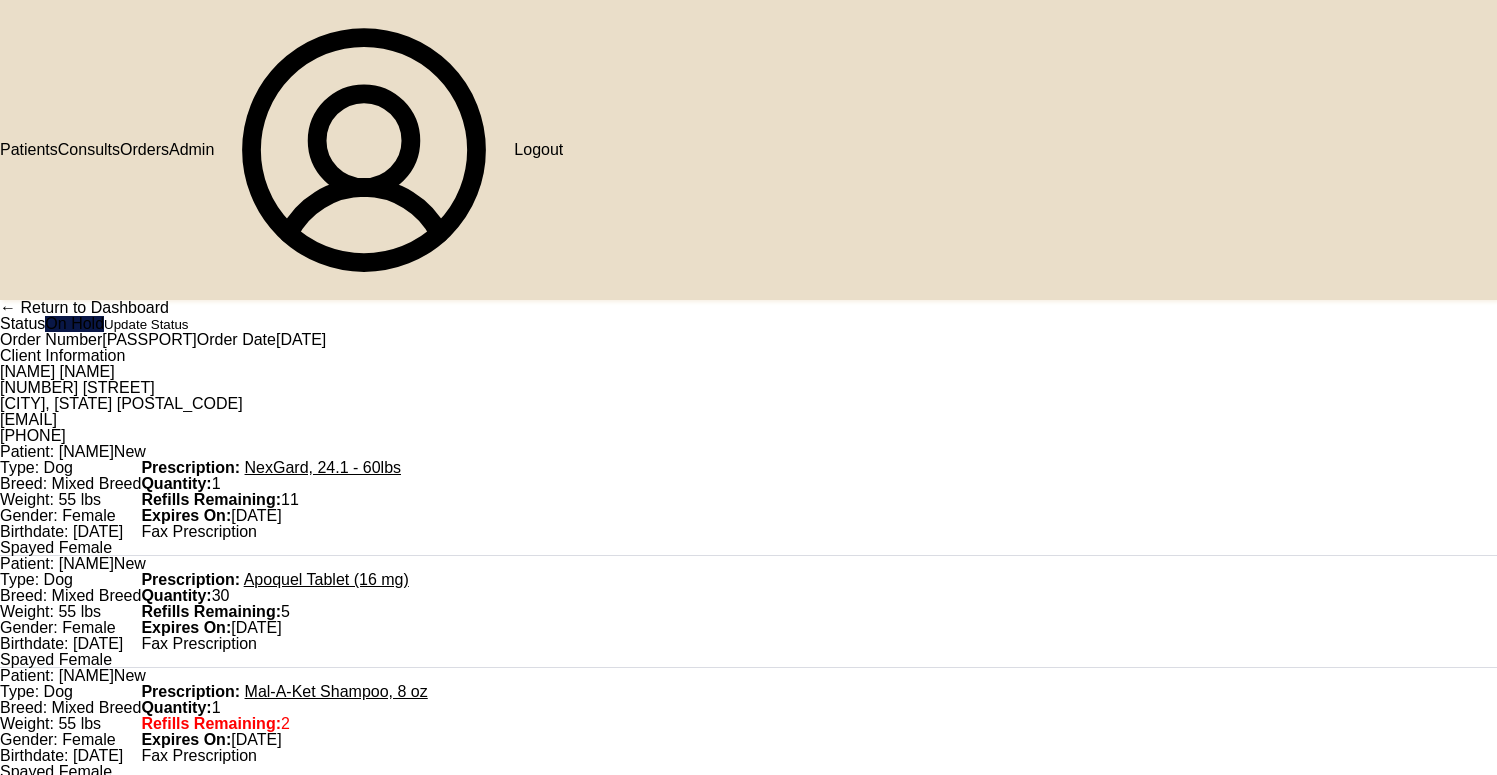 scroll, scrollTop: 413, scrollLeft: 0, axis: vertical 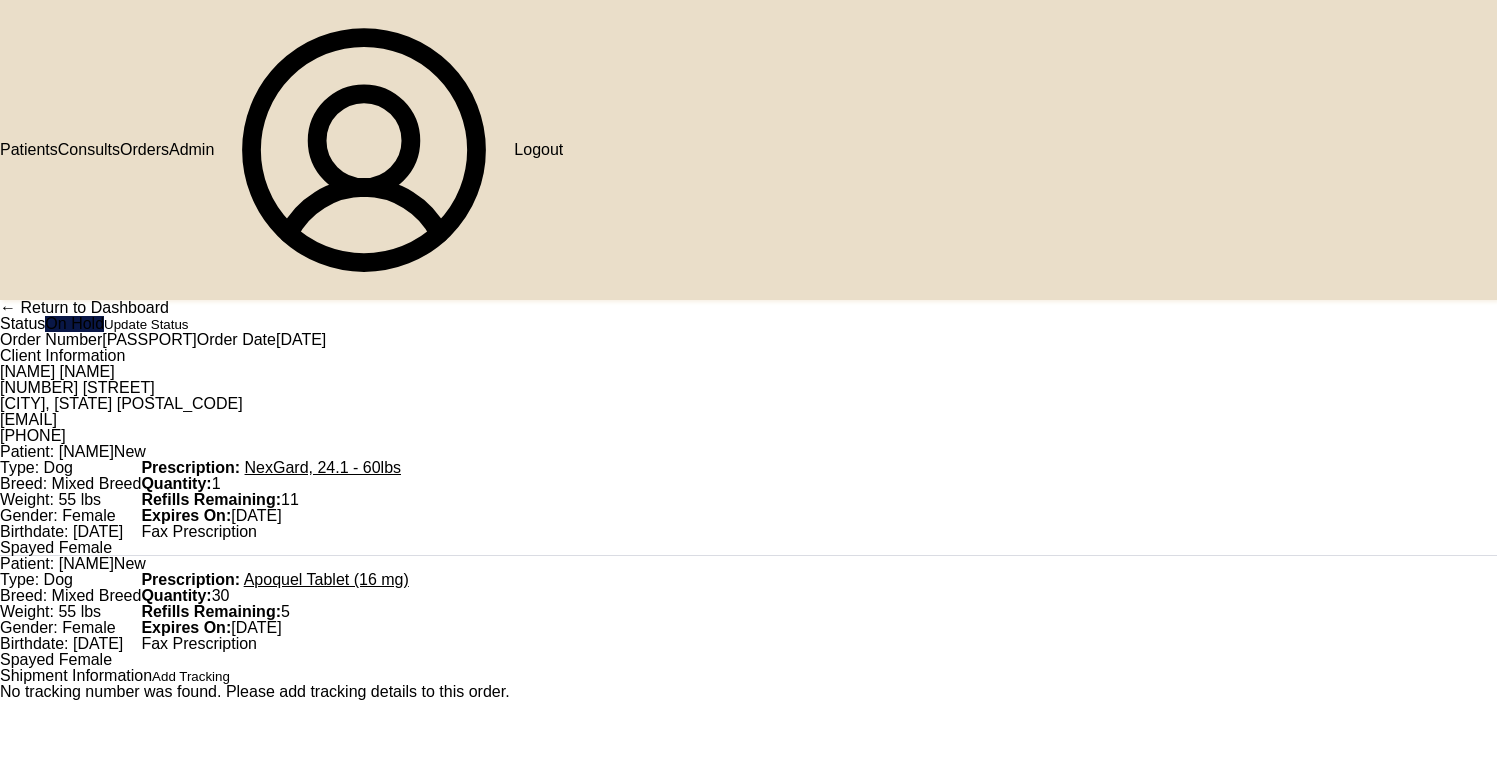 click on "Apoquel Tablet (16 mg)" at bounding box center [326, 579] 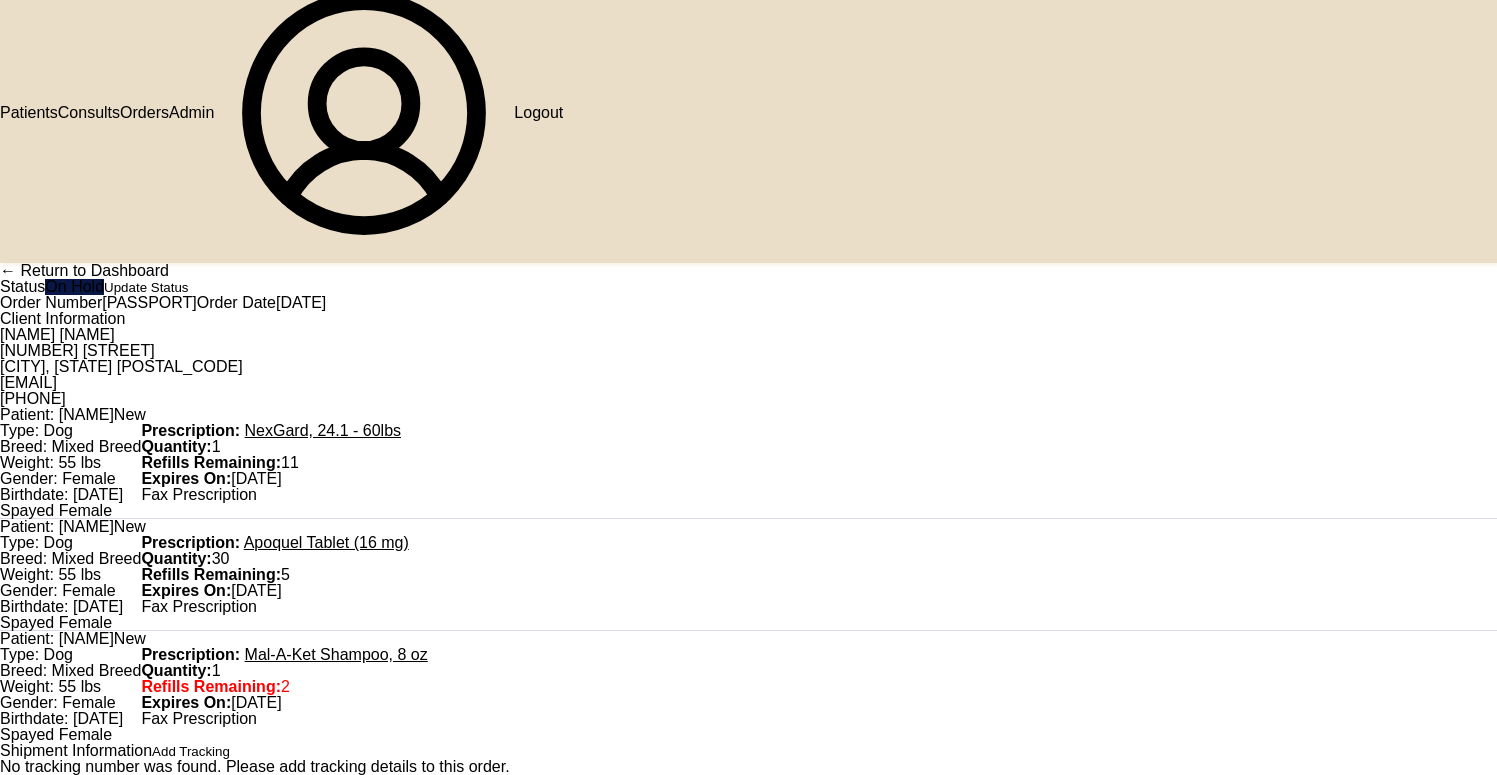 scroll, scrollTop: 0, scrollLeft: 0, axis: both 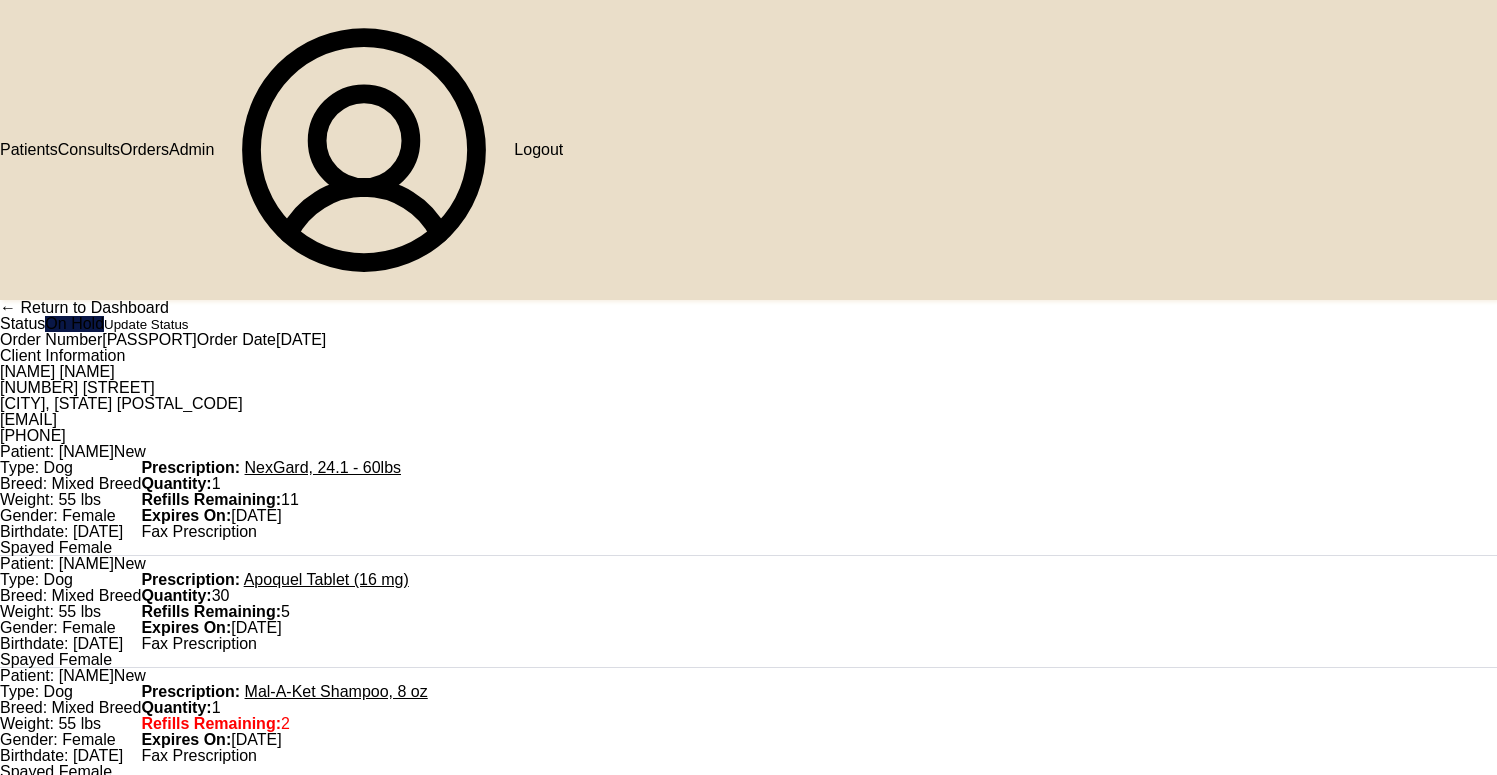 click on "Admin" at bounding box center [191, 150] 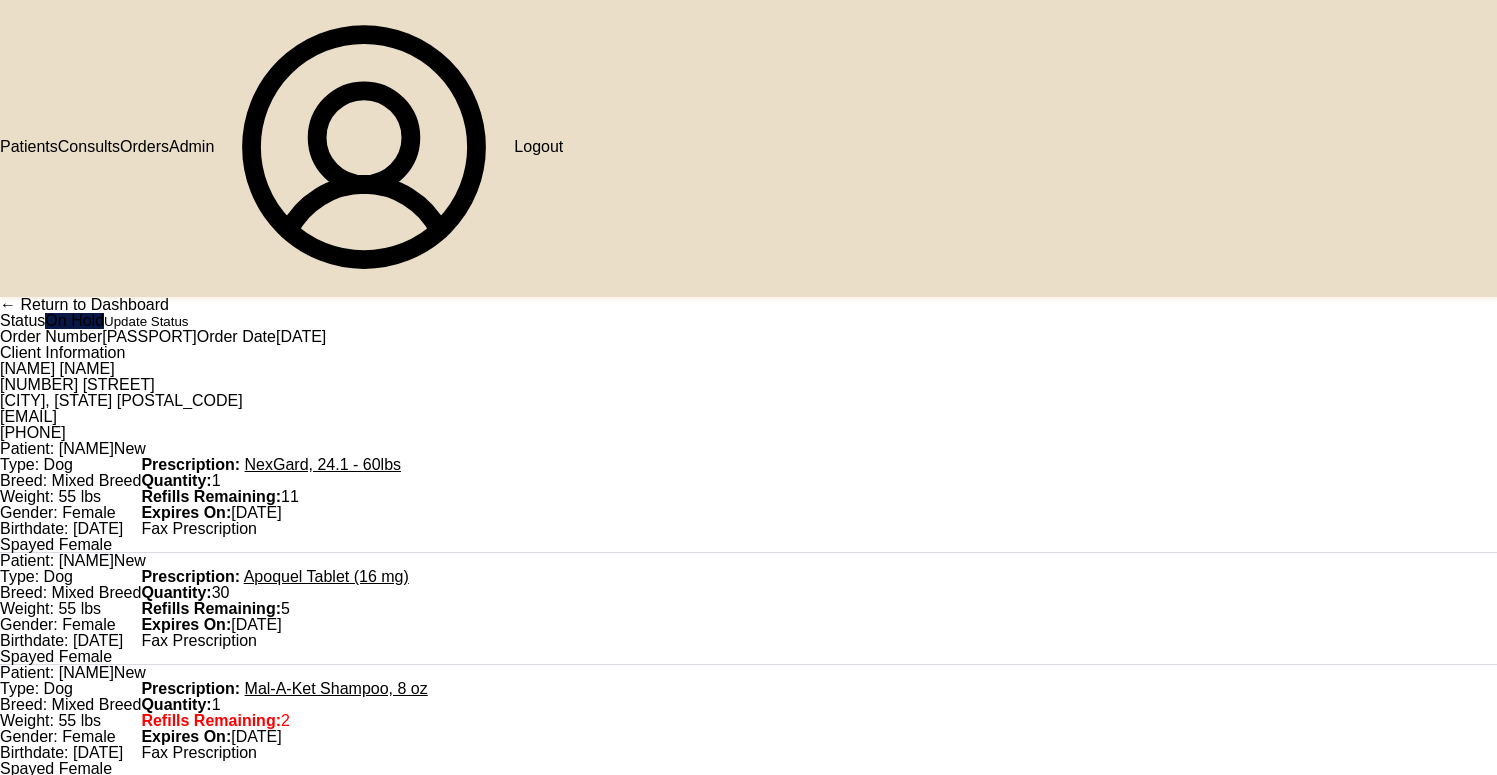 scroll, scrollTop: 4, scrollLeft: 0, axis: vertical 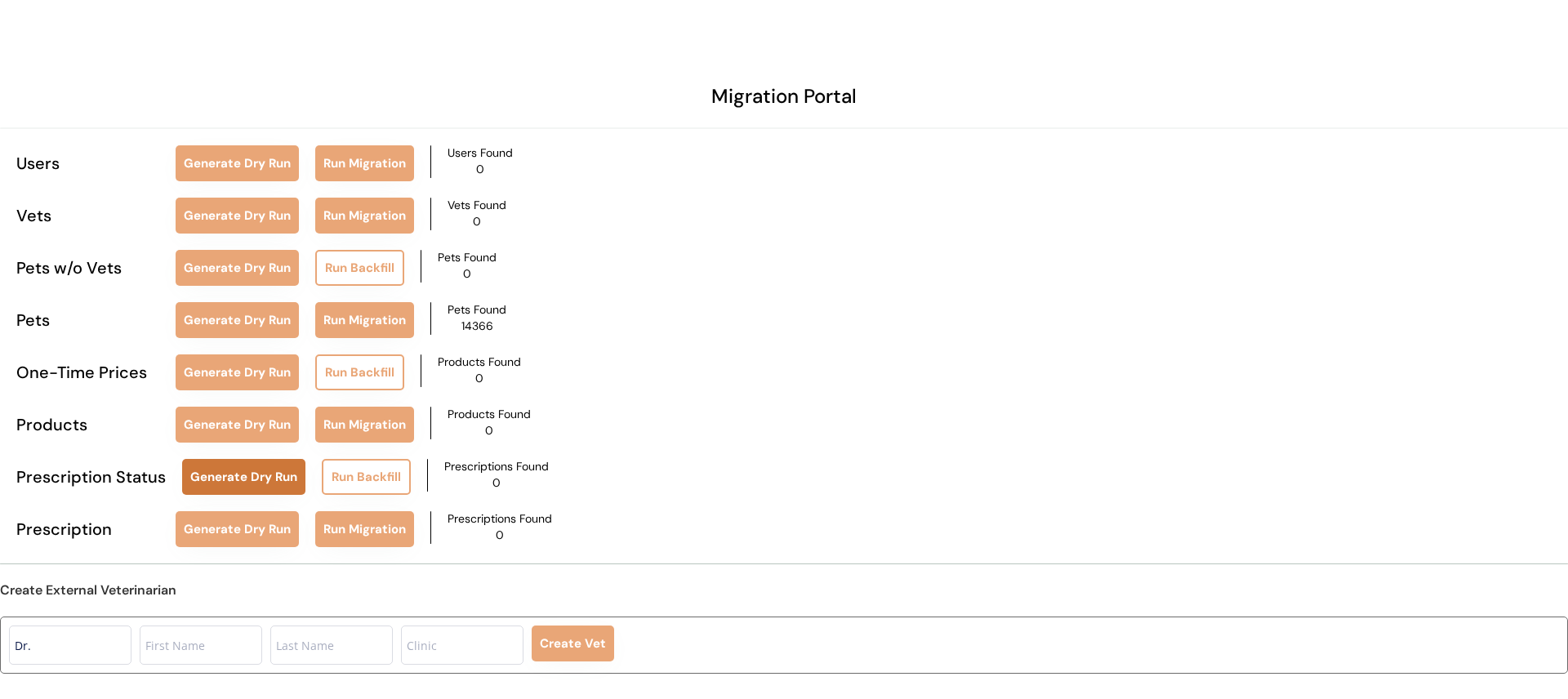 click on "Generate Dry Run" at bounding box center (243, 477) 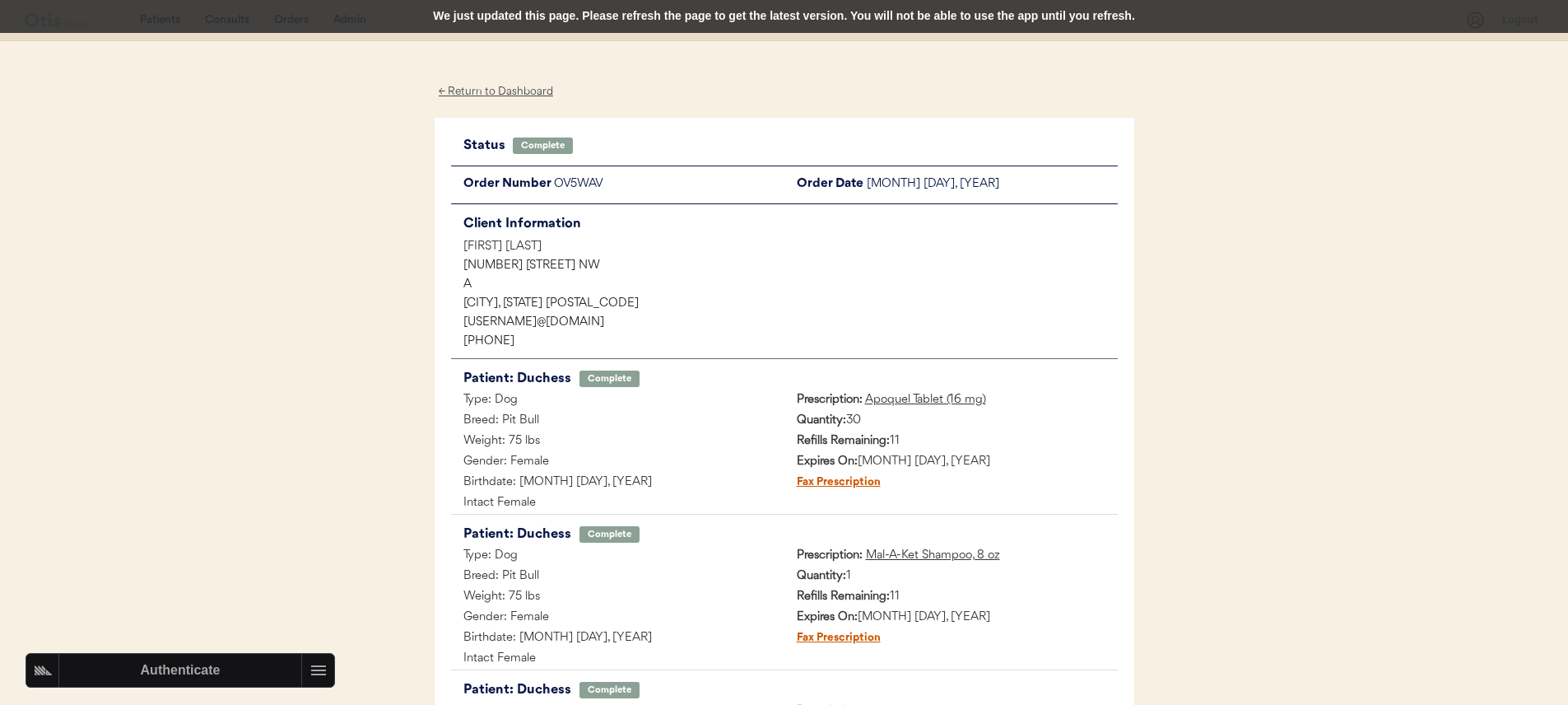 scroll, scrollTop: 0, scrollLeft: 0, axis: both 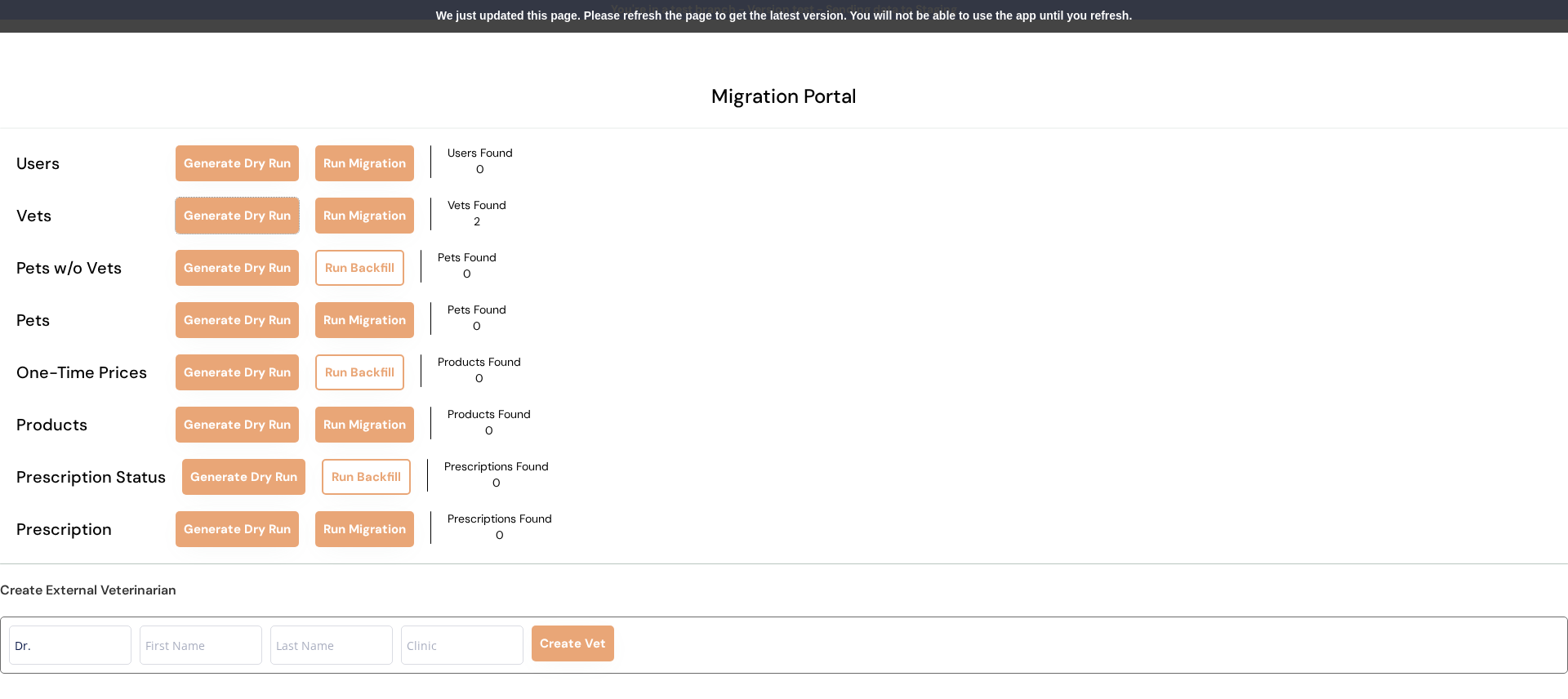 type 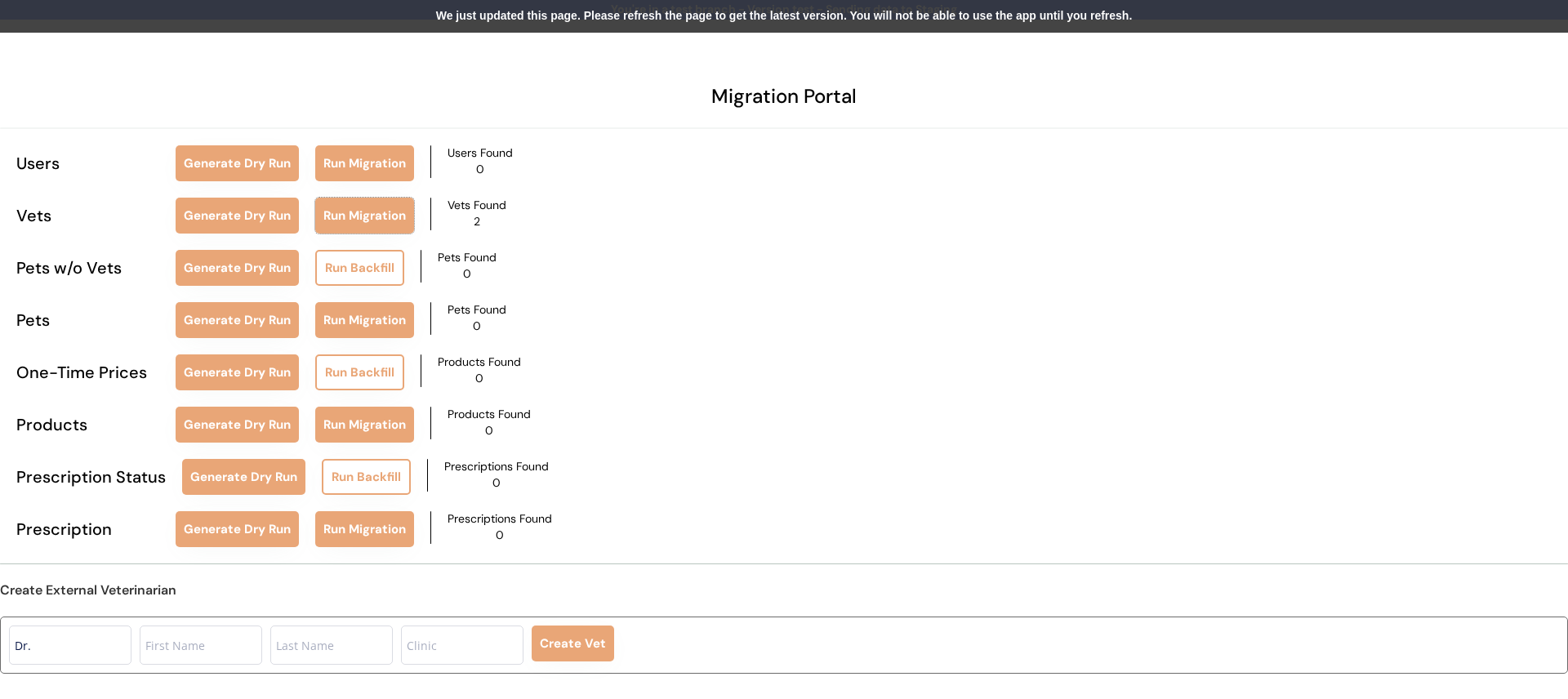 type 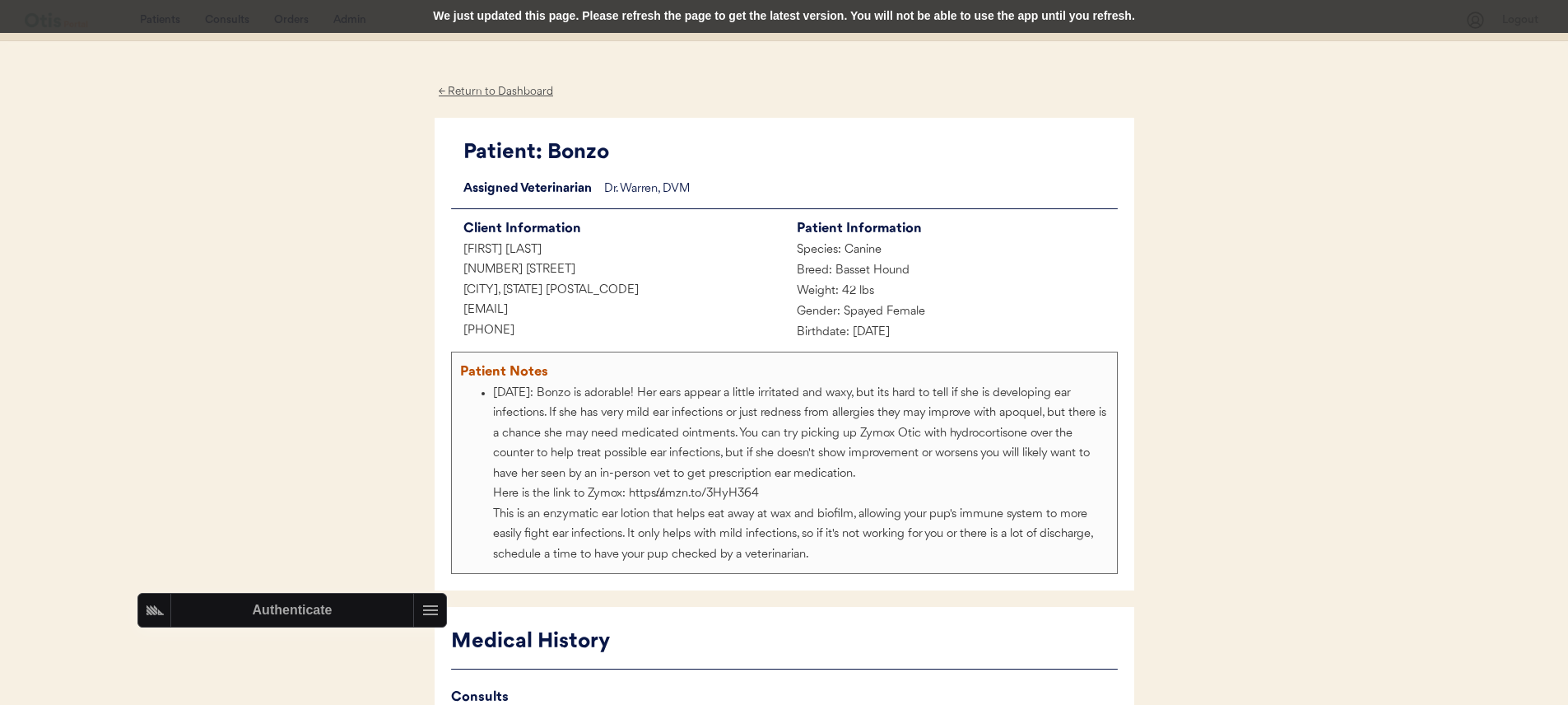 scroll, scrollTop: 679, scrollLeft: 0, axis: vertical 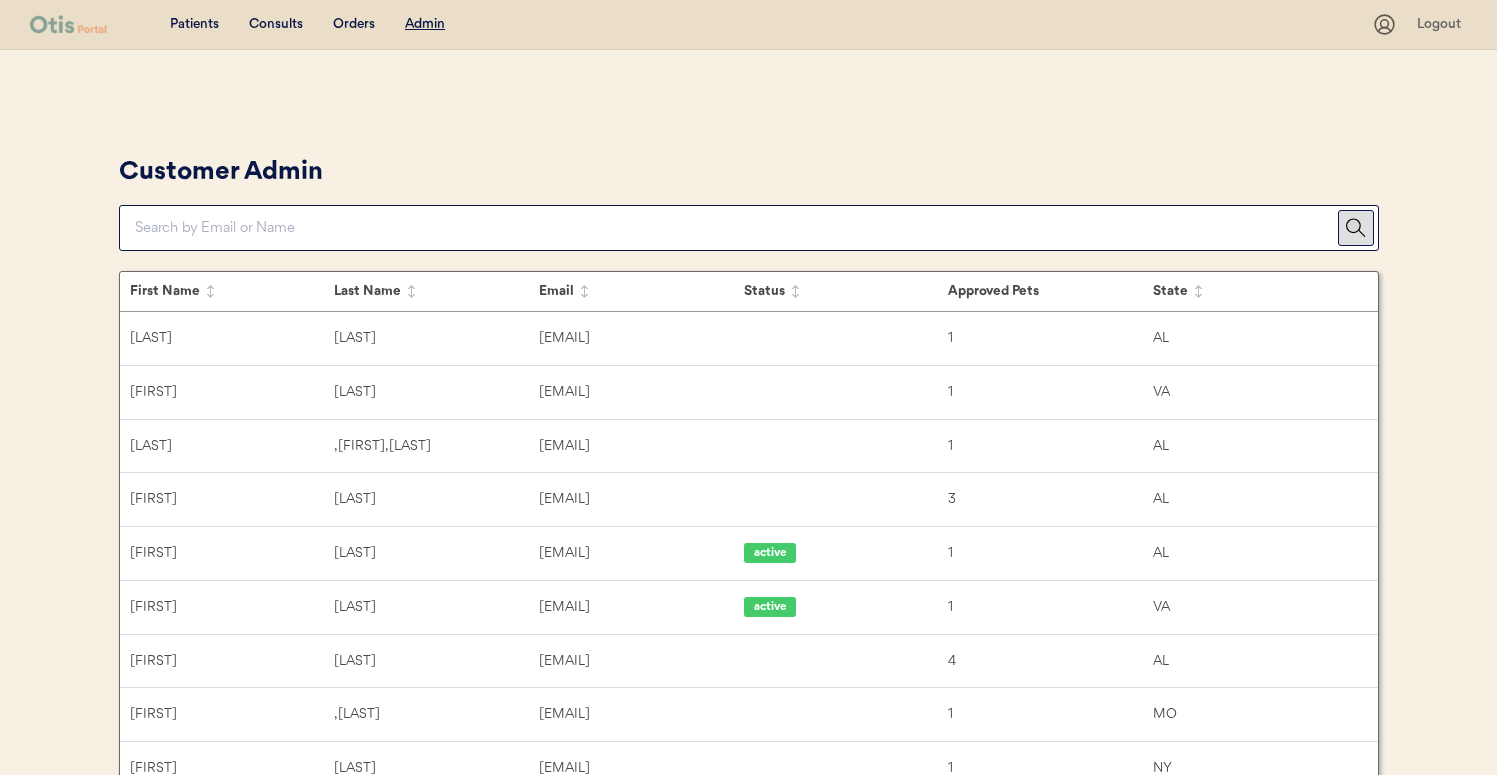 click at bounding box center (749, 228) 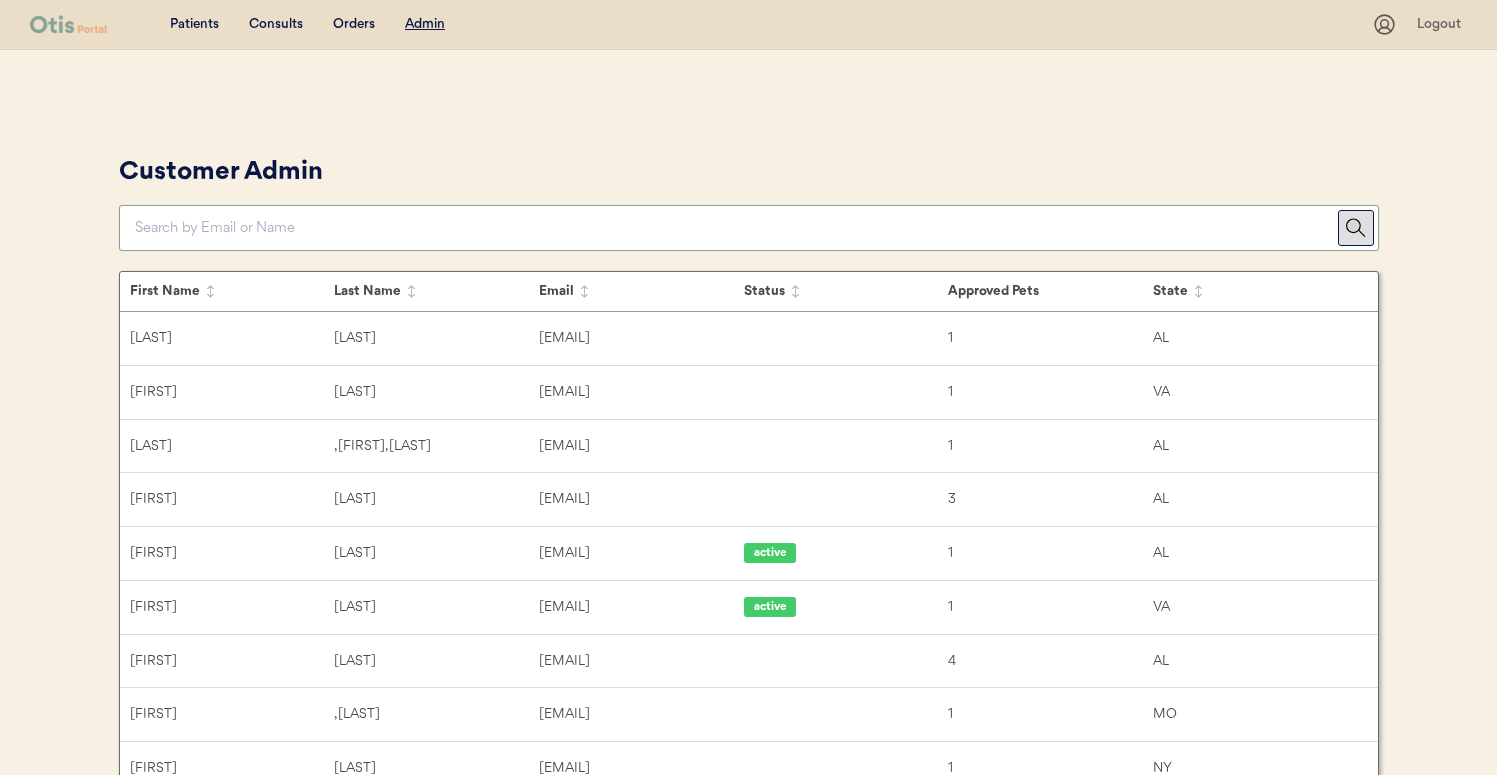 click at bounding box center (736, 228) 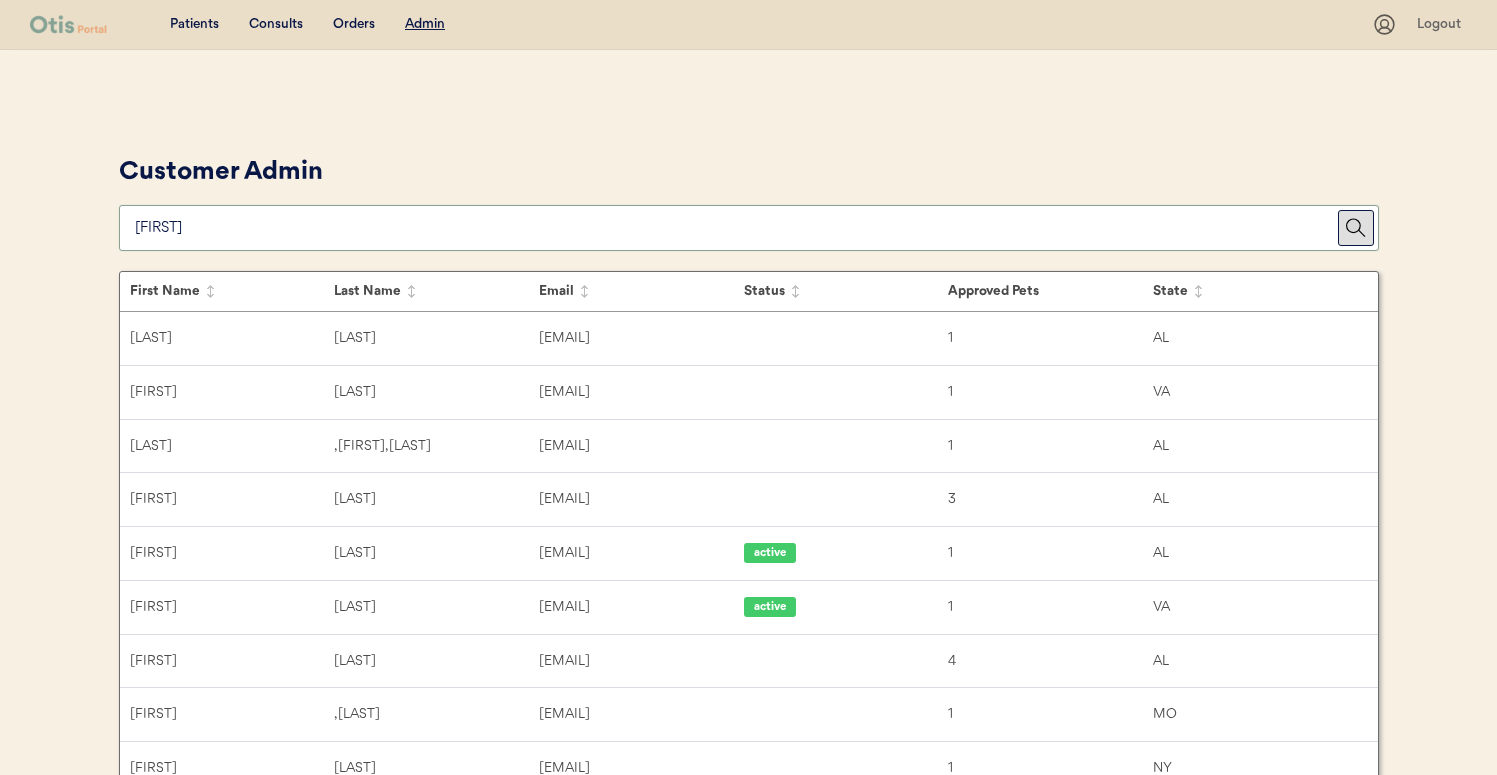 type on "[FIRST]" 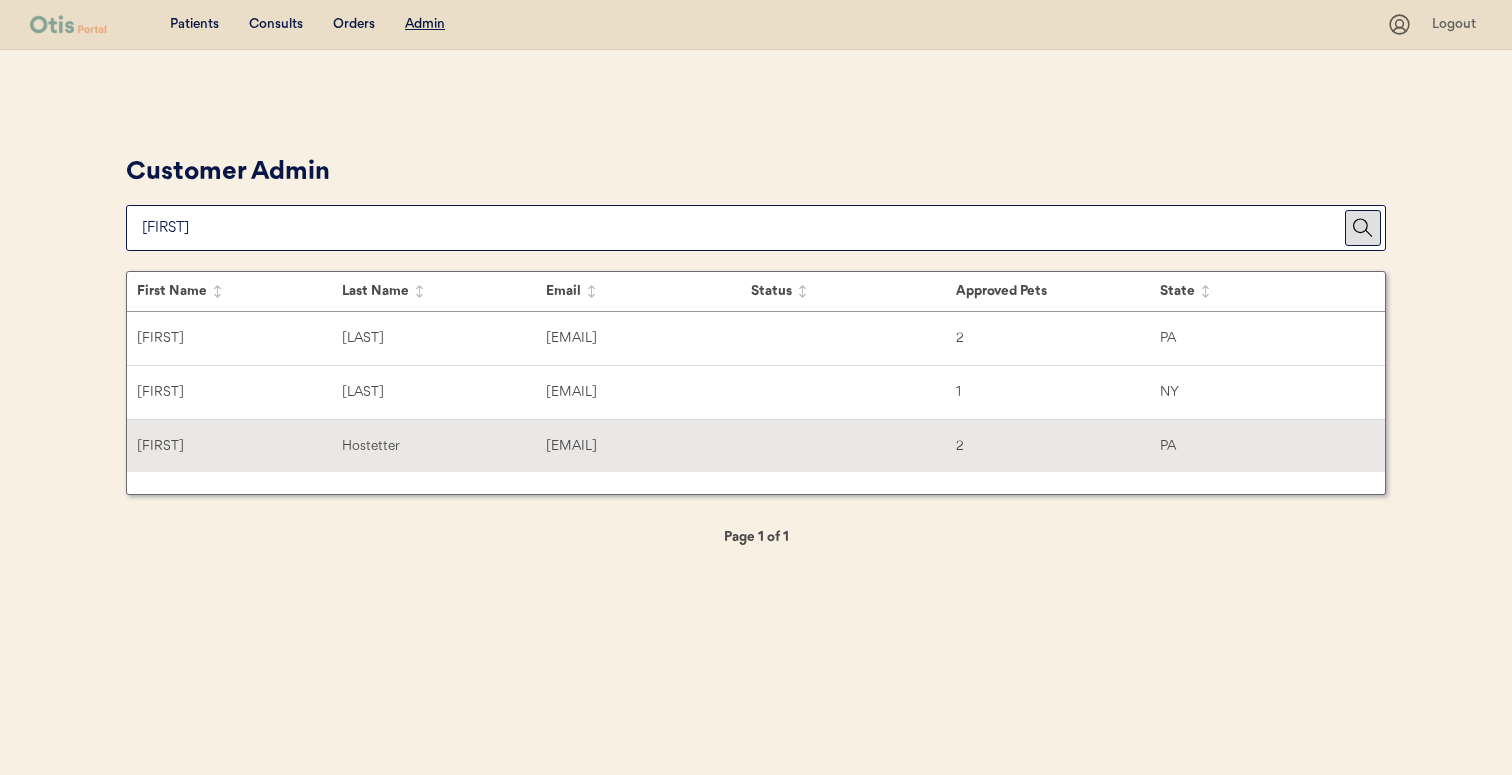 click on "[EMAIL]" at bounding box center (648, 446) 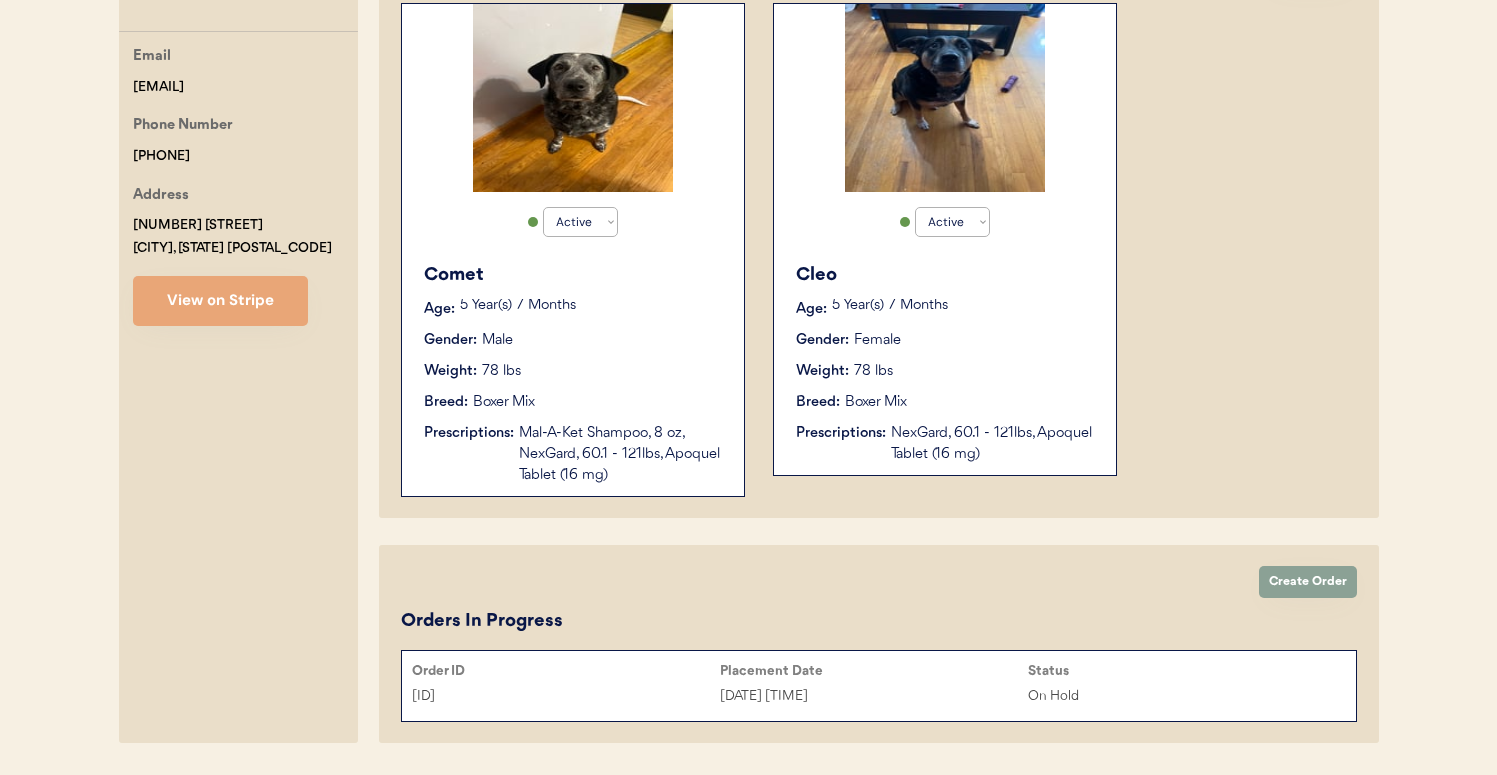 scroll, scrollTop: 333, scrollLeft: 0, axis: vertical 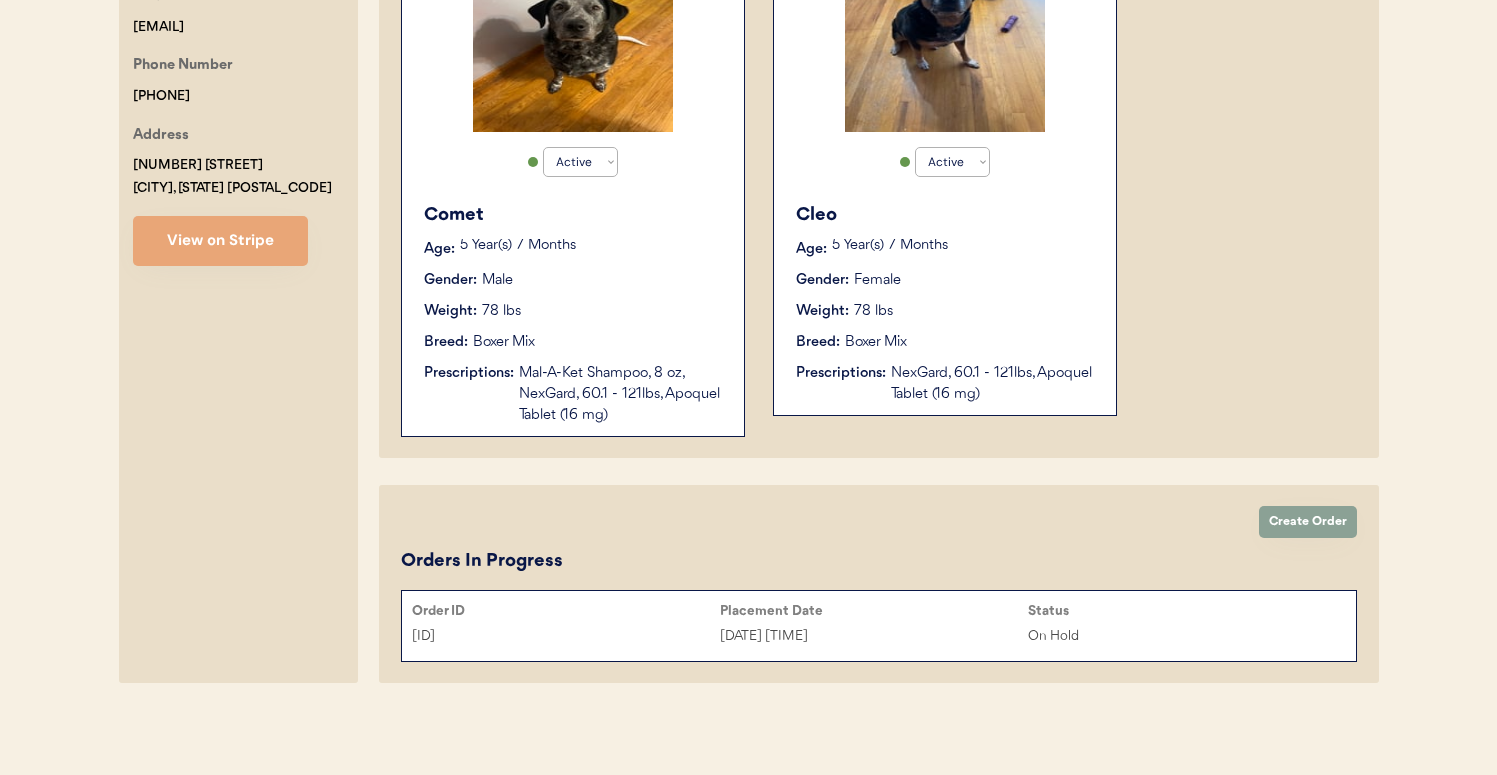 click on "[ID] [DATE] [TIME] On Hold" at bounding box center [879, 636] 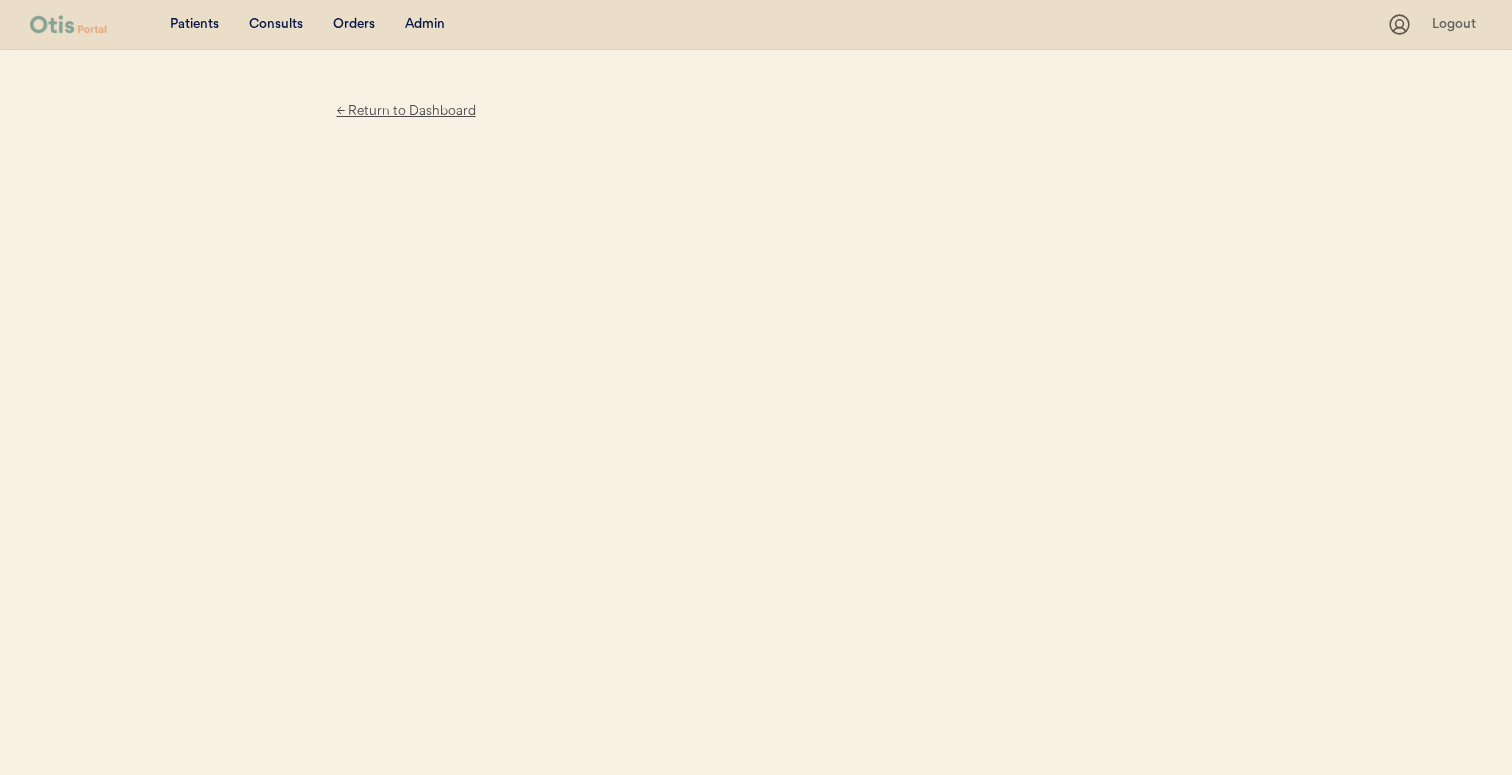 scroll, scrollTop: 0, scrollLeft: 0, axis: both 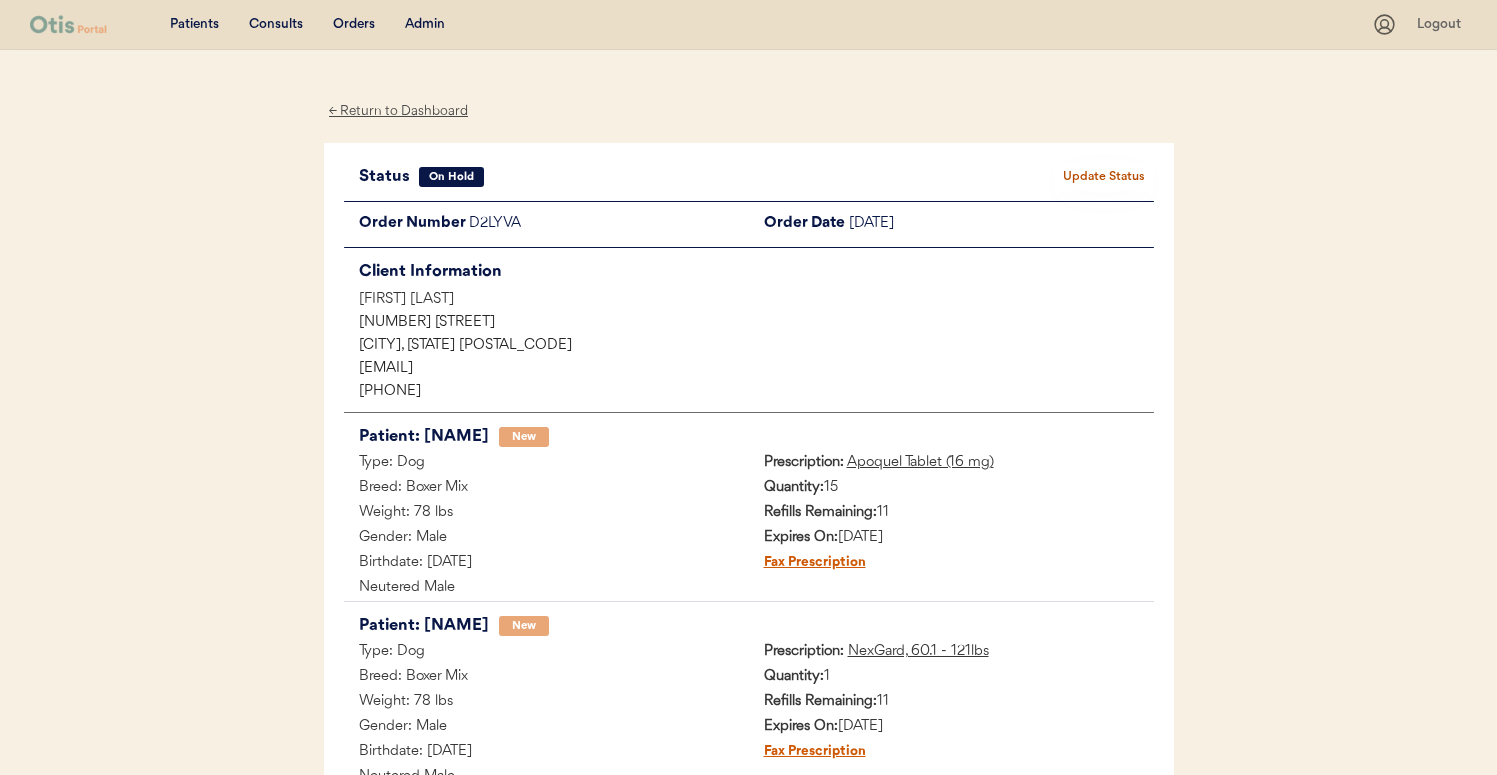 click on "Update Status" at bounding box center [1104, 177] 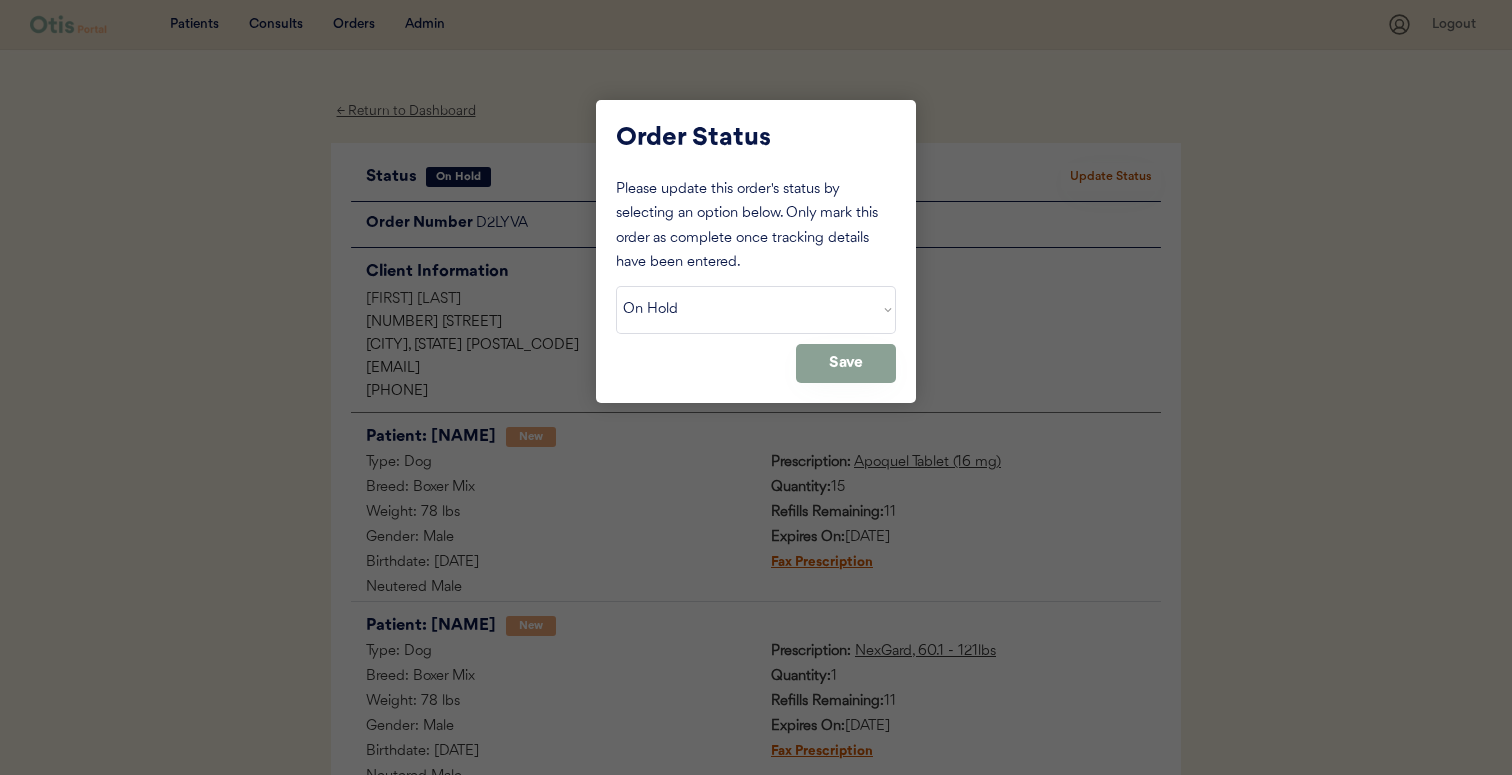 click on "Please update this order's status by selecting an option below. Only mark this order as complete once tracking details have been entered." at bounding box center (756, 227) 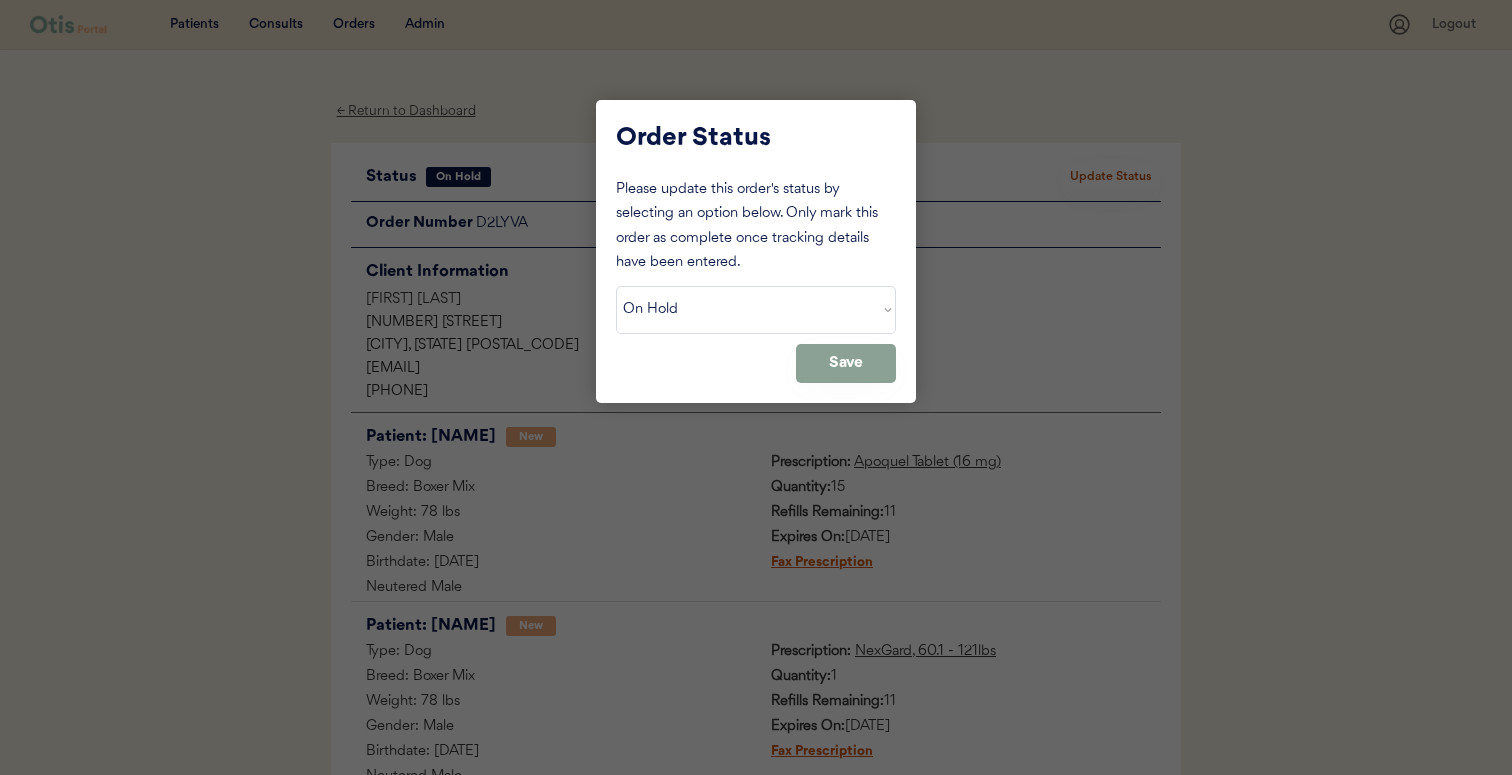 click on "Status On Hold New In Progress Complete Pending HW Consent Cancelled" at bounding box center (756, 310) 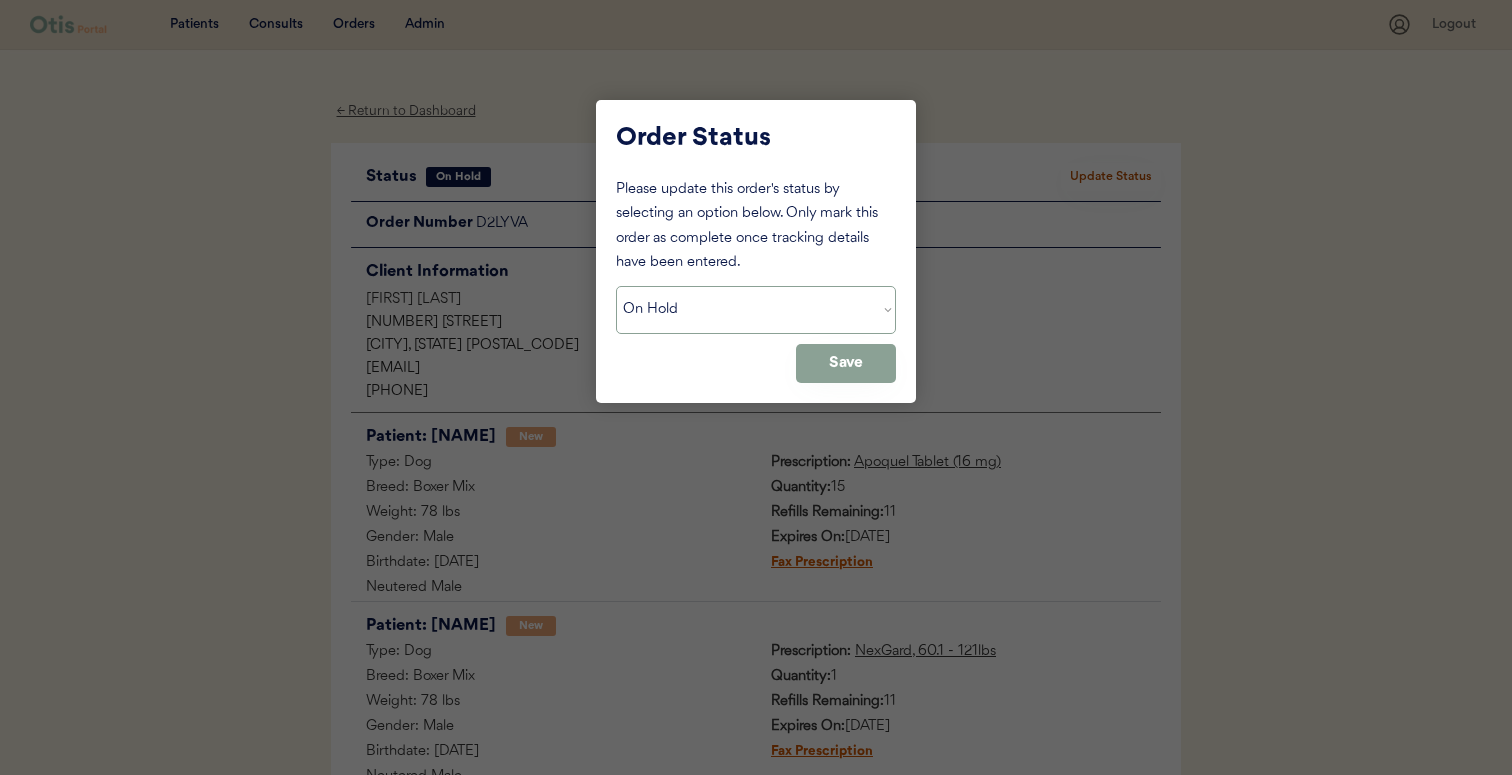 select on ""new"" 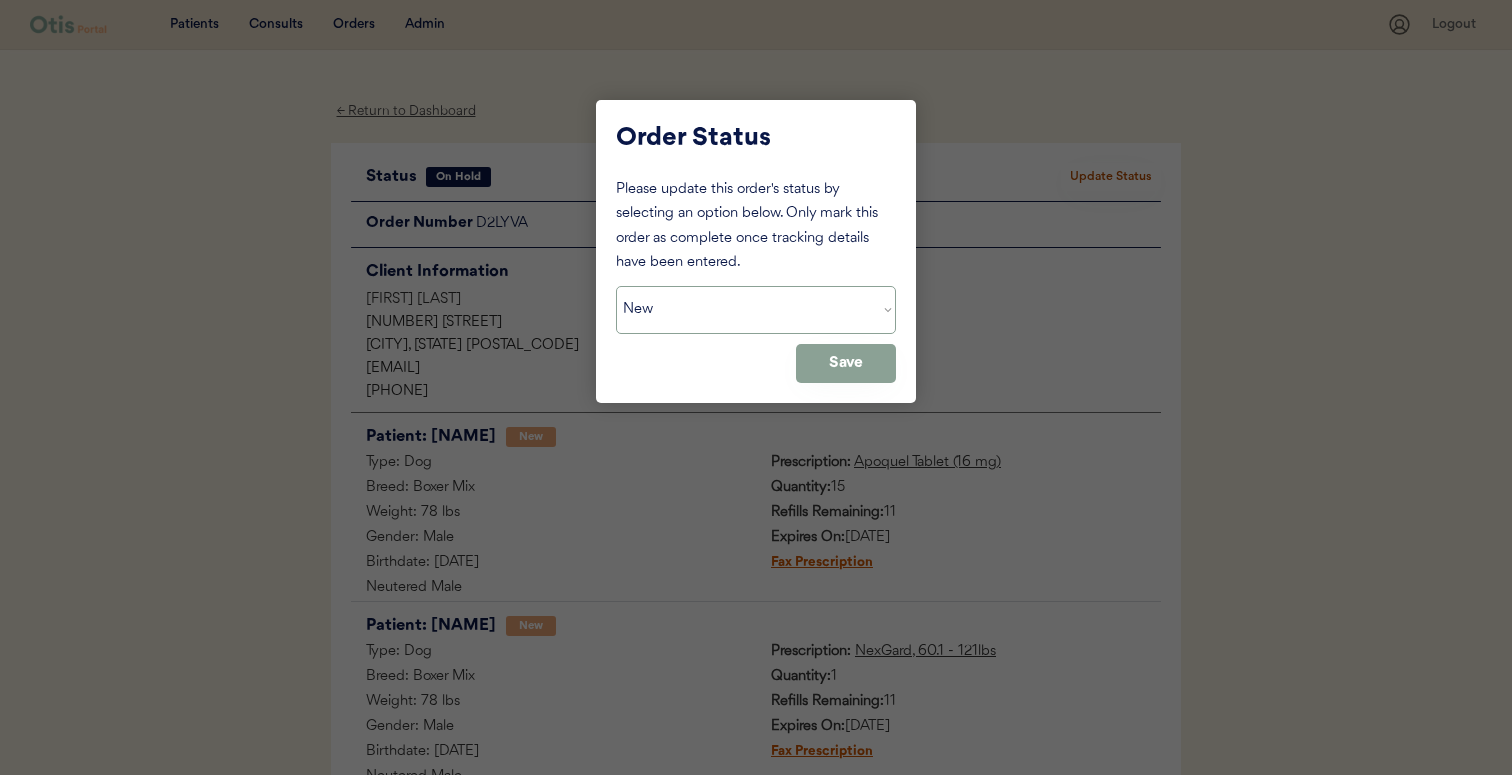 click on "Save" at bounding box center (846, 363) 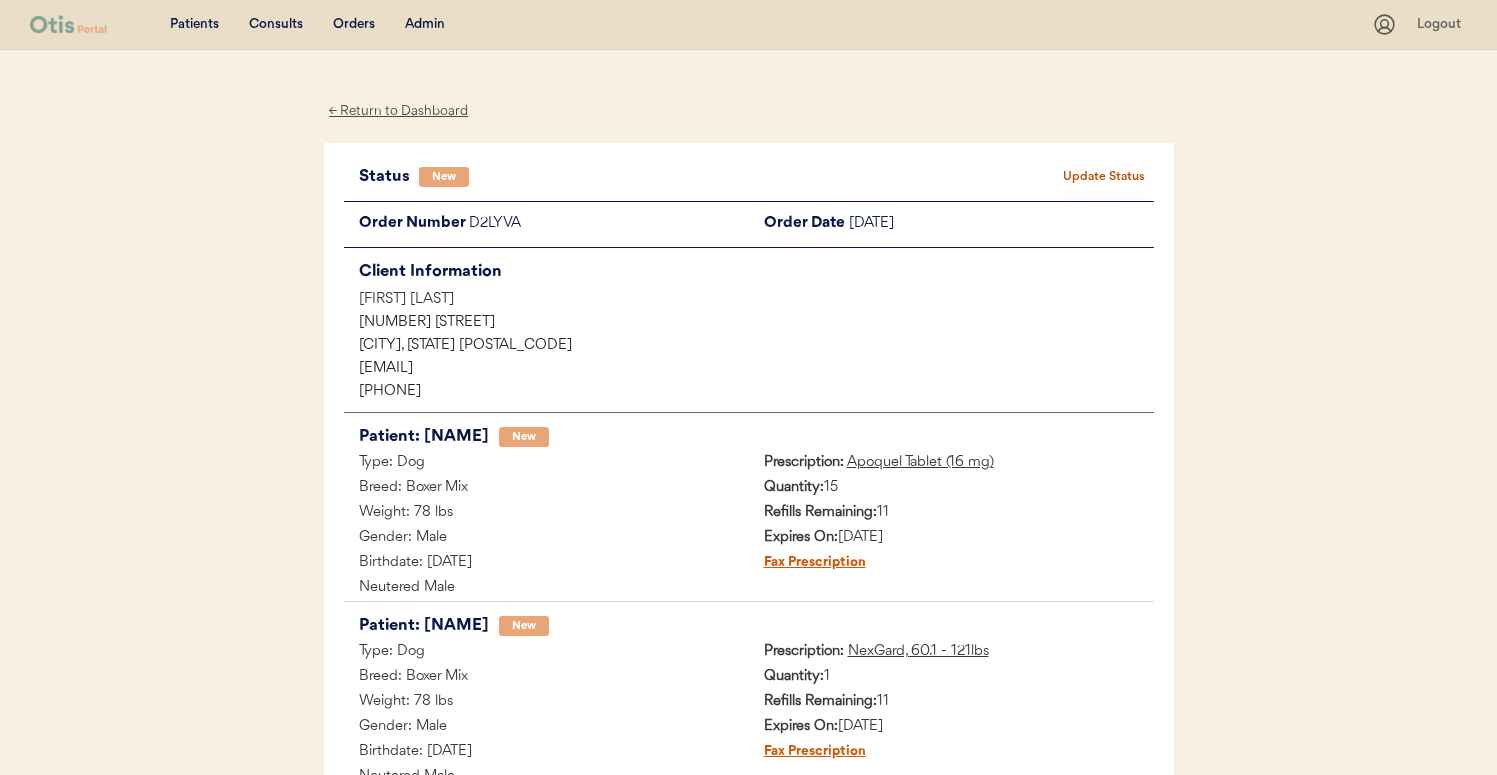 click on "[ID]" at bounding box center [609, 224] 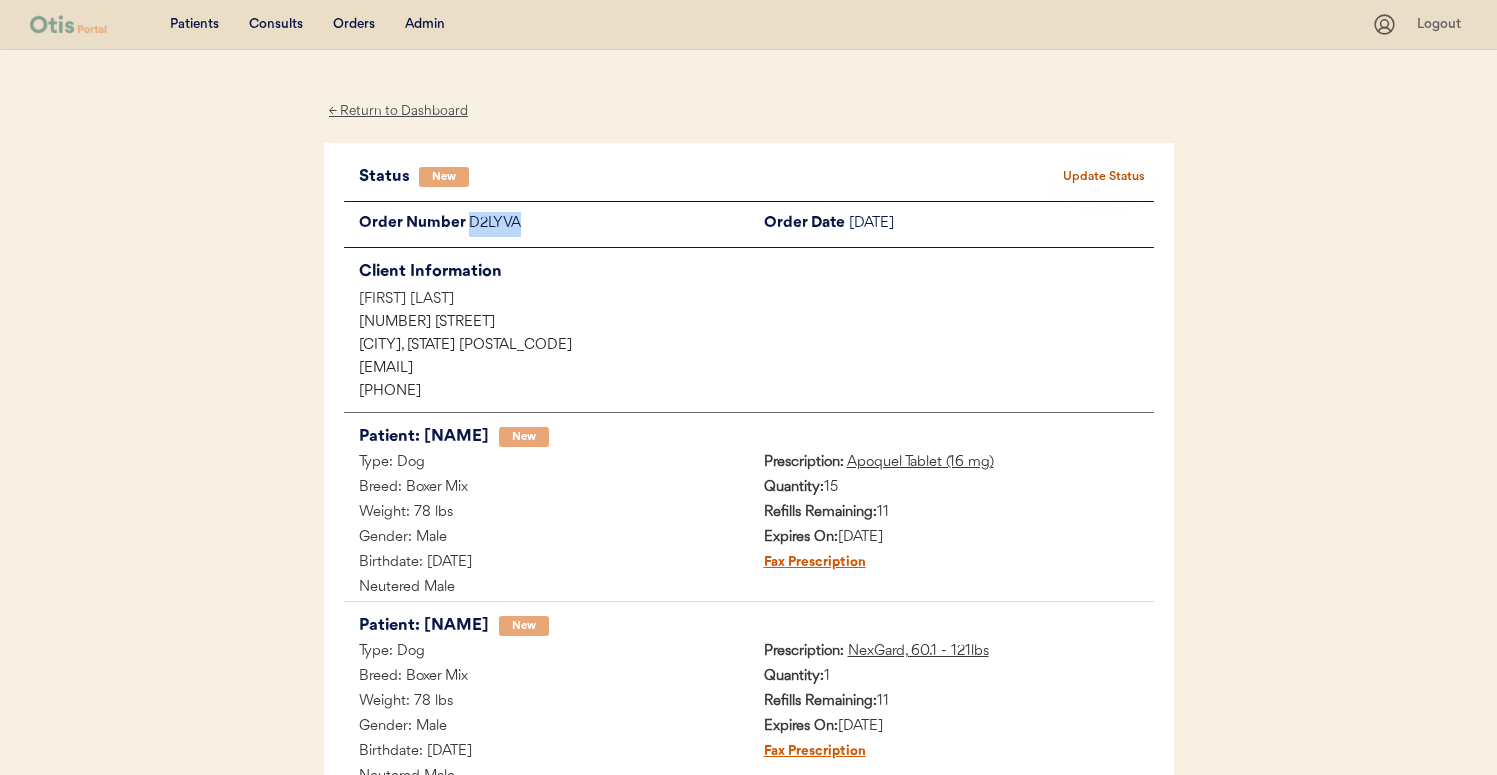 click on "[ID]" at bounding box center (609, 224) 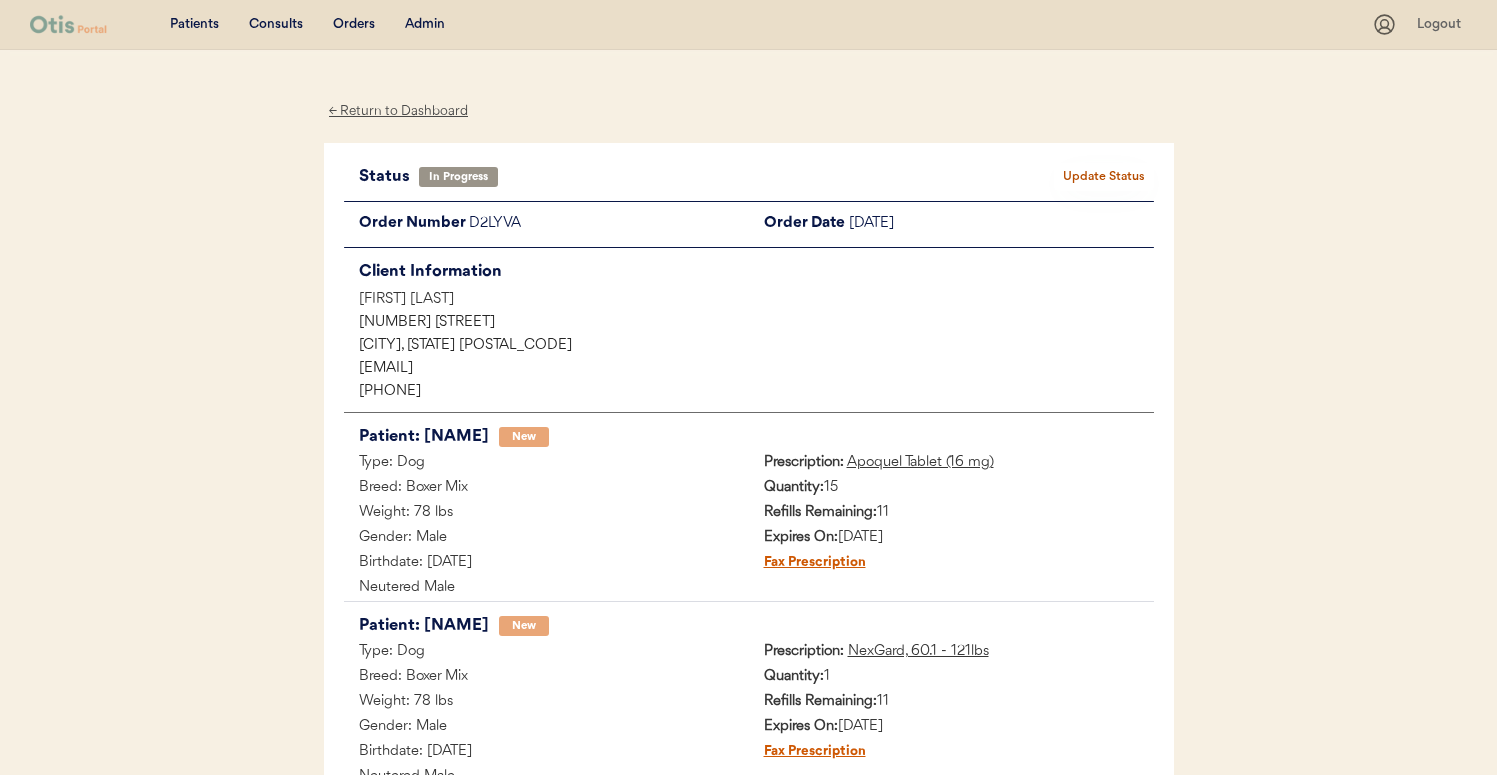 click on "Consults" at bounding box center [276, 25] 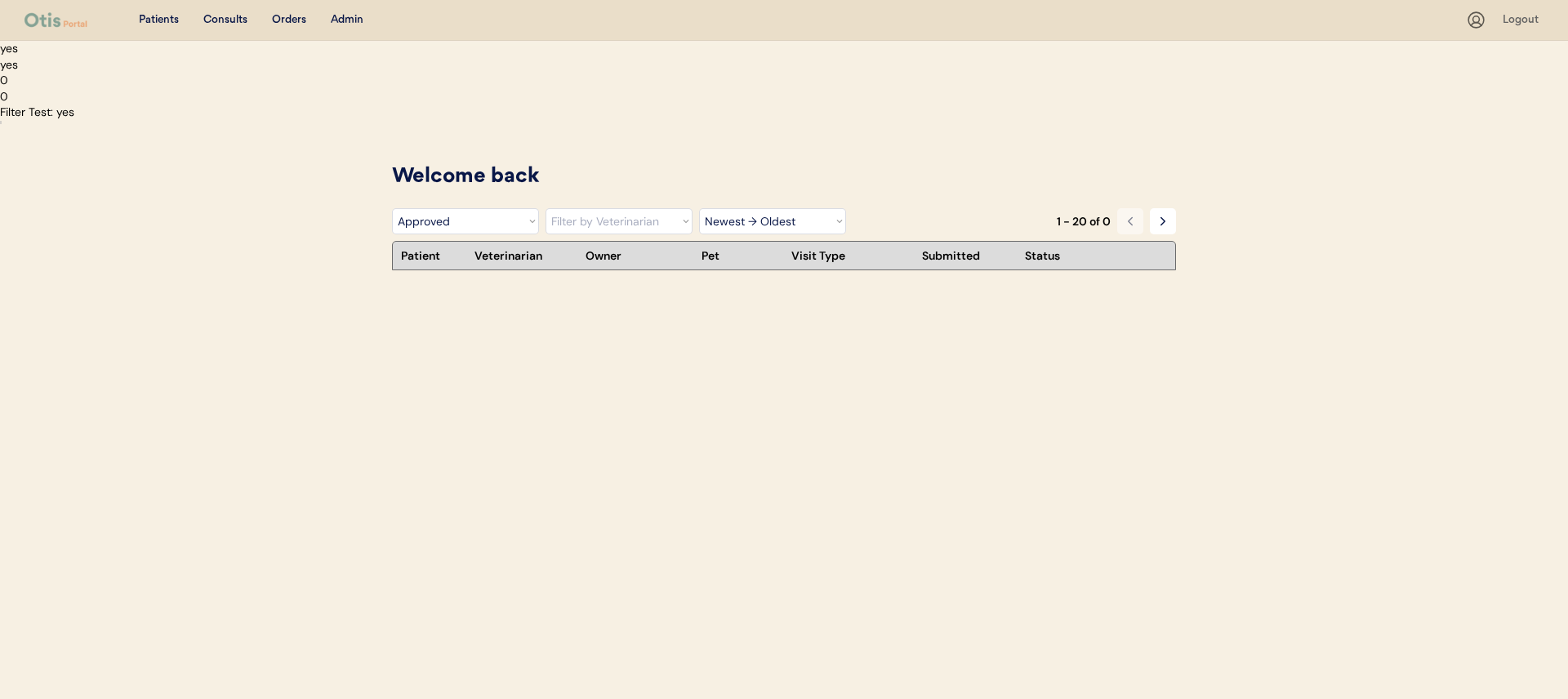 scroll, scrollTop: 0, scrollLeft: 0, axis: both 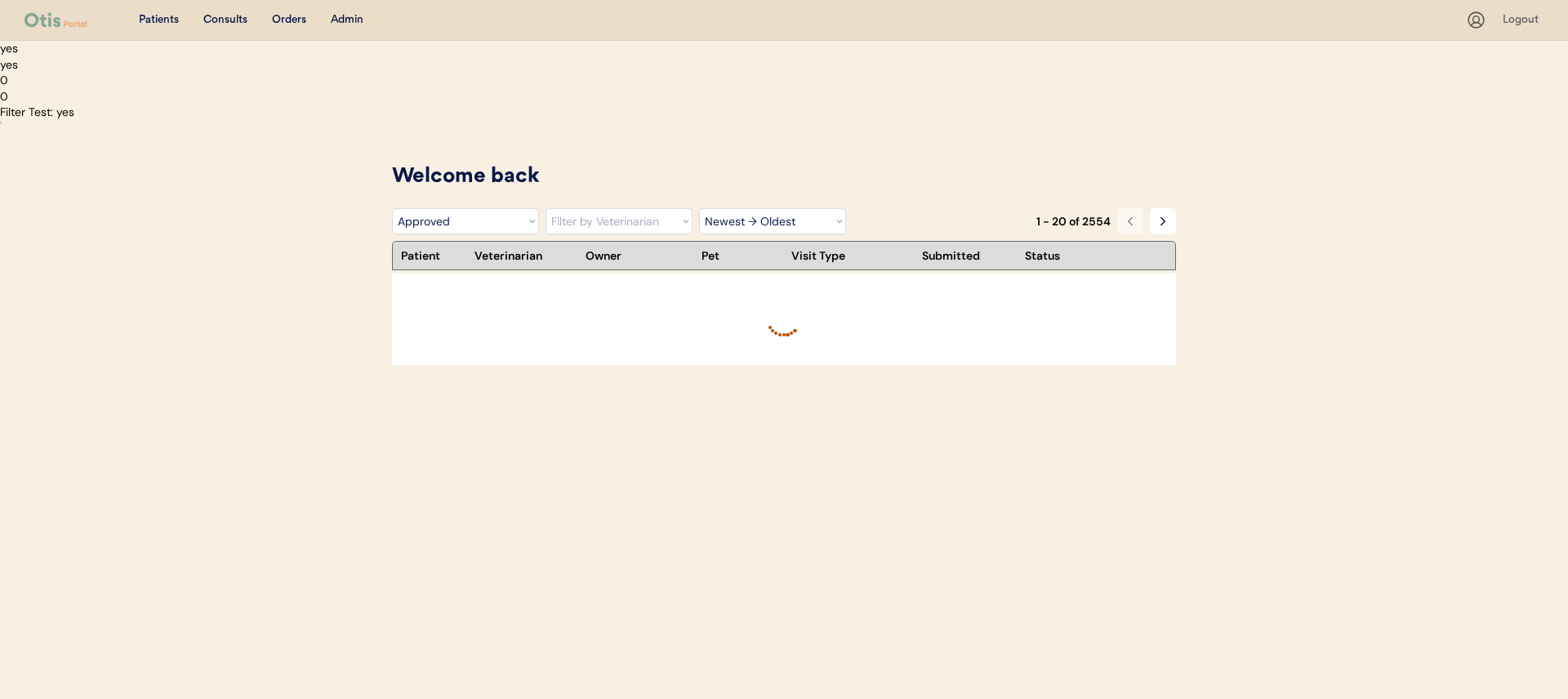 click on "Filter by Status Pending Photos Under Review Pending Video Call Video Call Scheduled Pending New Photos Approved Rejected Canceled" at bounding box center (466, 221) 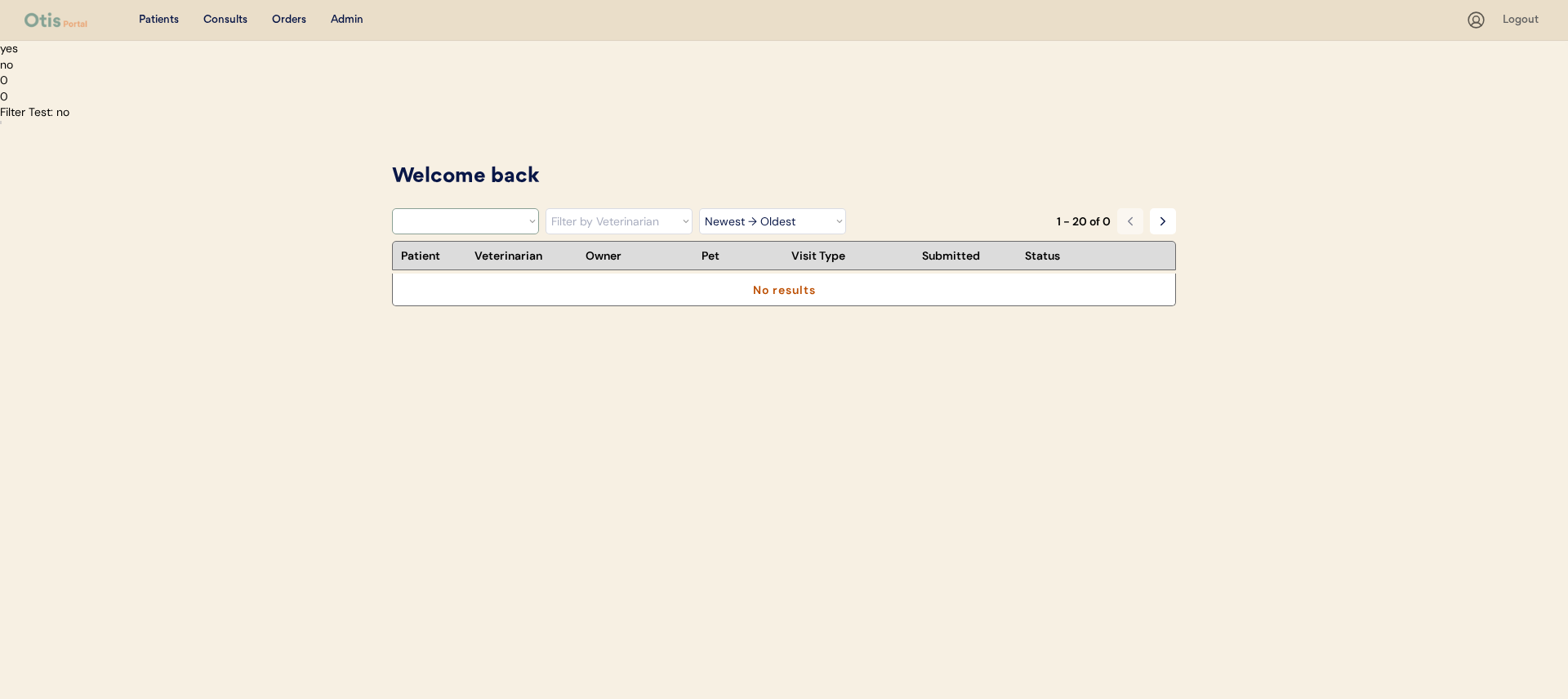 click on "Filter by Veterinarian Dr. [LAST], DVM Dr. [LAST], DVM Dr. [LAST], DVM Dr. [LAST], DVM Dr. [LAST] Dr. [LAST] Sort By Submission Date Newest → Oldest Oldest → Newest 1 - 20 of 0" at bounding box center (784, 225) 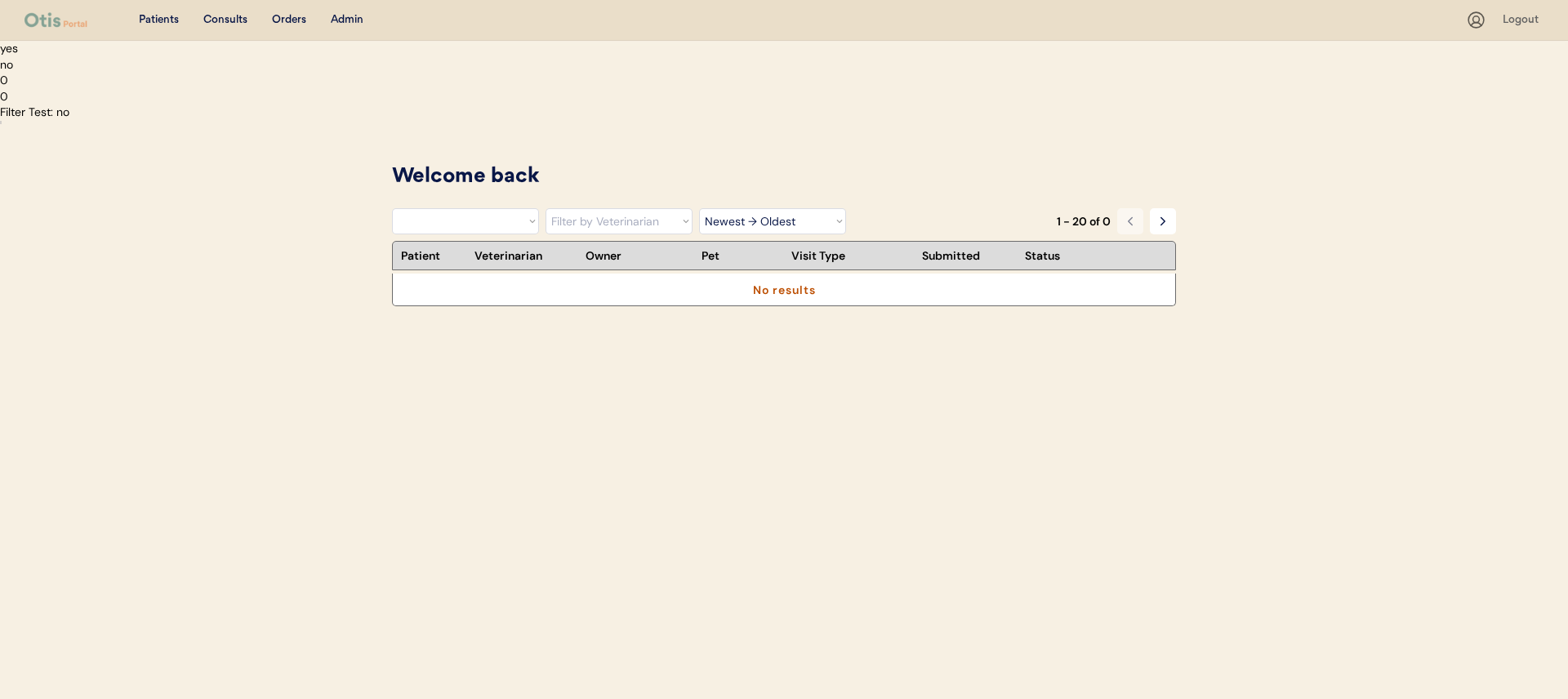 click on "Filter by Status Pending Photos Under Review Pending Video Call Video Call Scheduled Pending New Photos Approved Rejected Canceled" at bounding box center (466, 221) 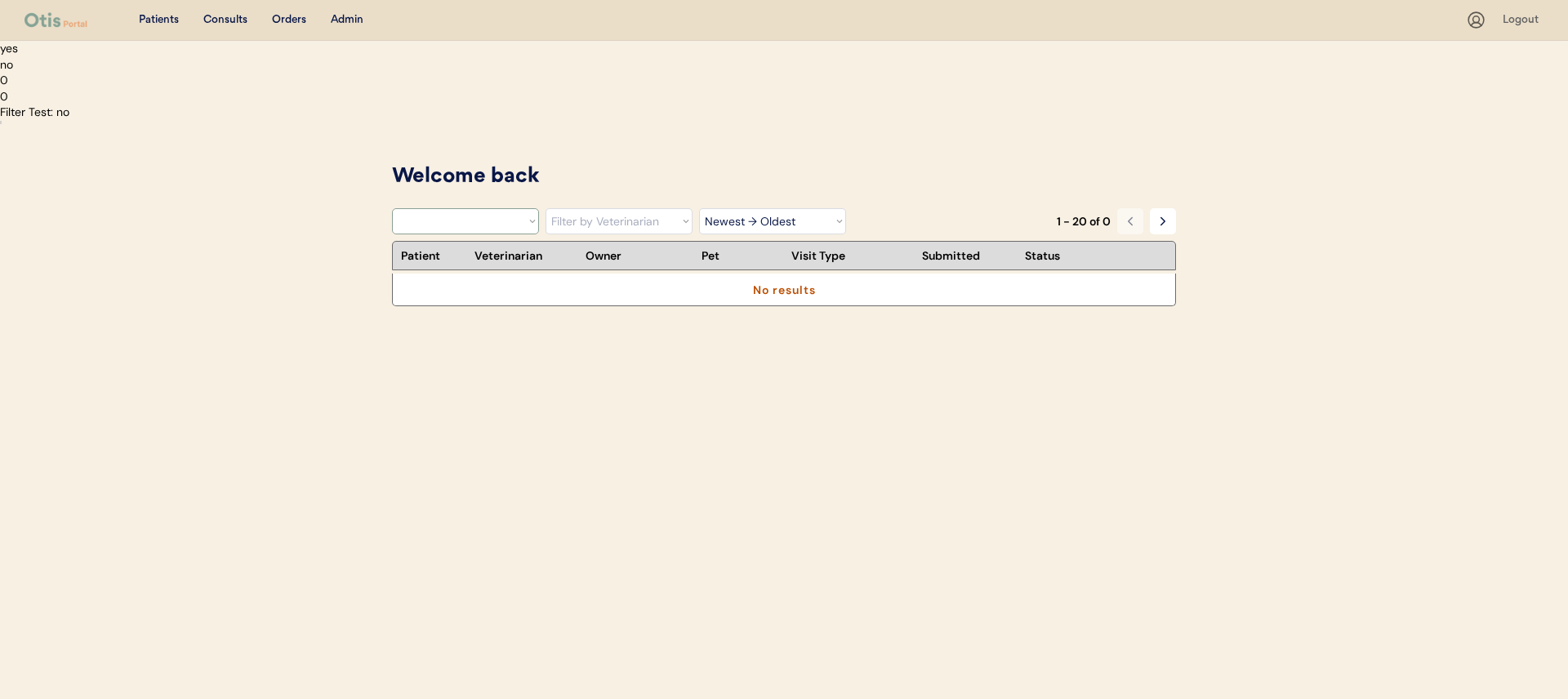 click on "Filter by Status Pending Photos Under Review Pending Video Call Video Call Scheduled Pending New Photos Approved Rejected Canceled" at bounding box center (466, 221) 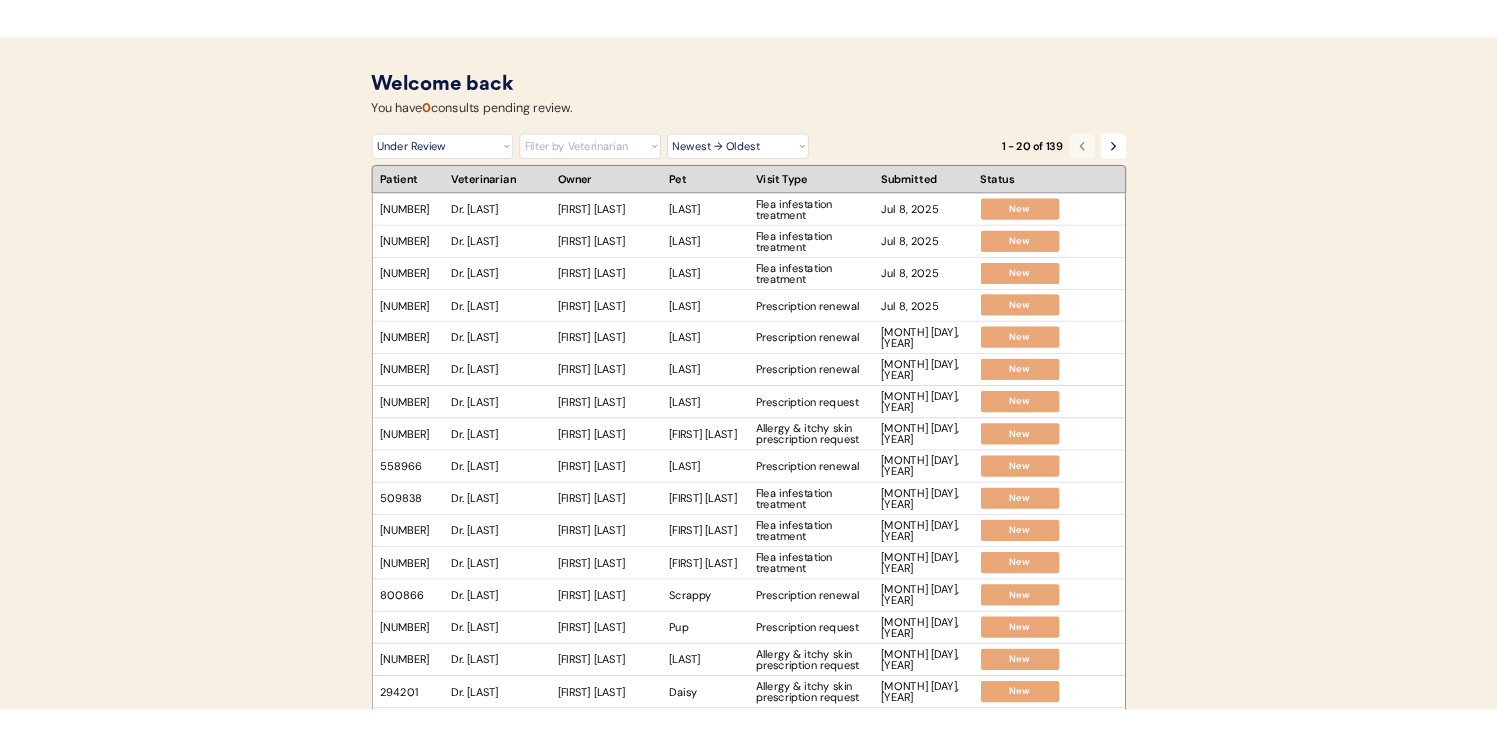 scroll, scrollTop: 157, scrollLeft: 0, axis: vertical 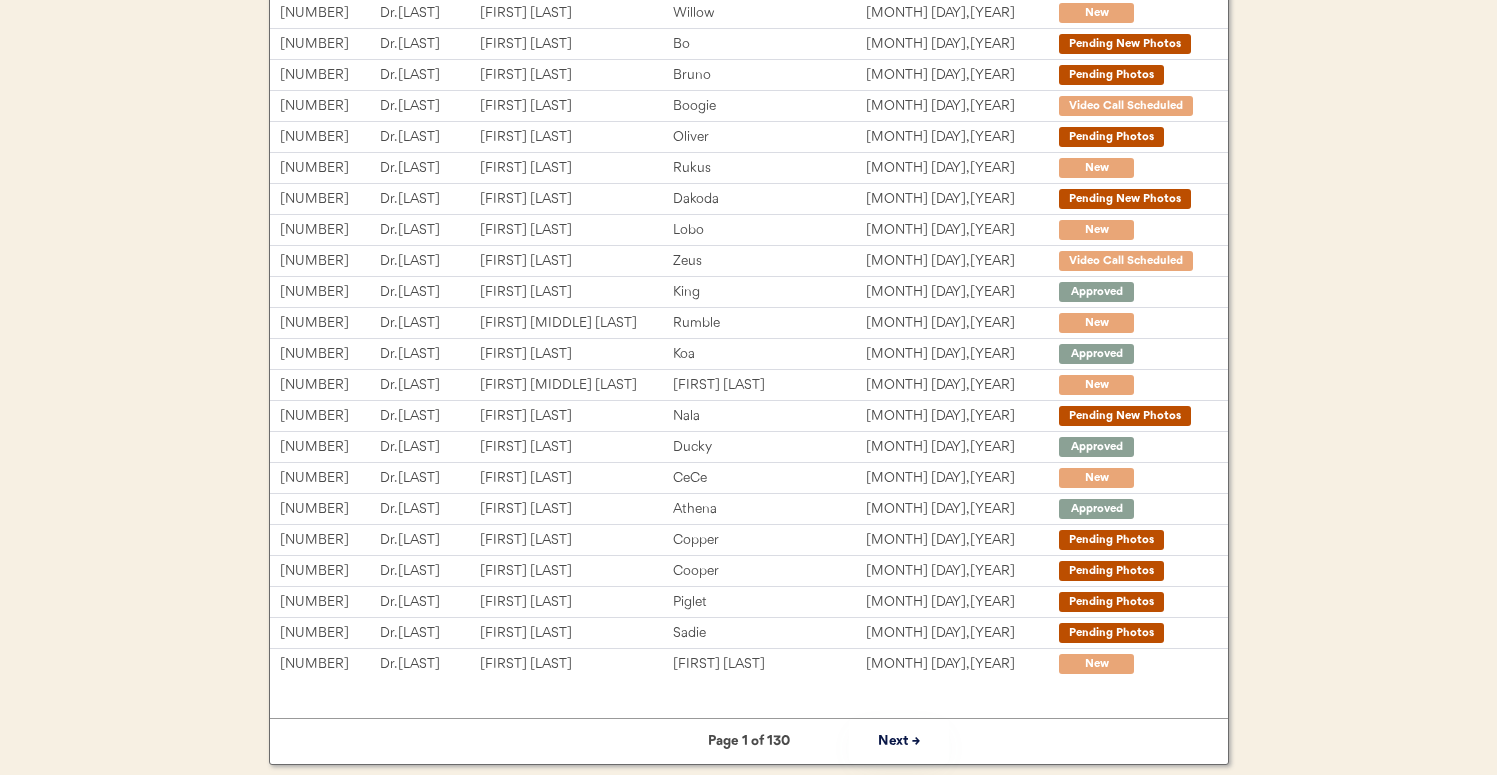 click on "Next →" at bounding box center [899, 741] 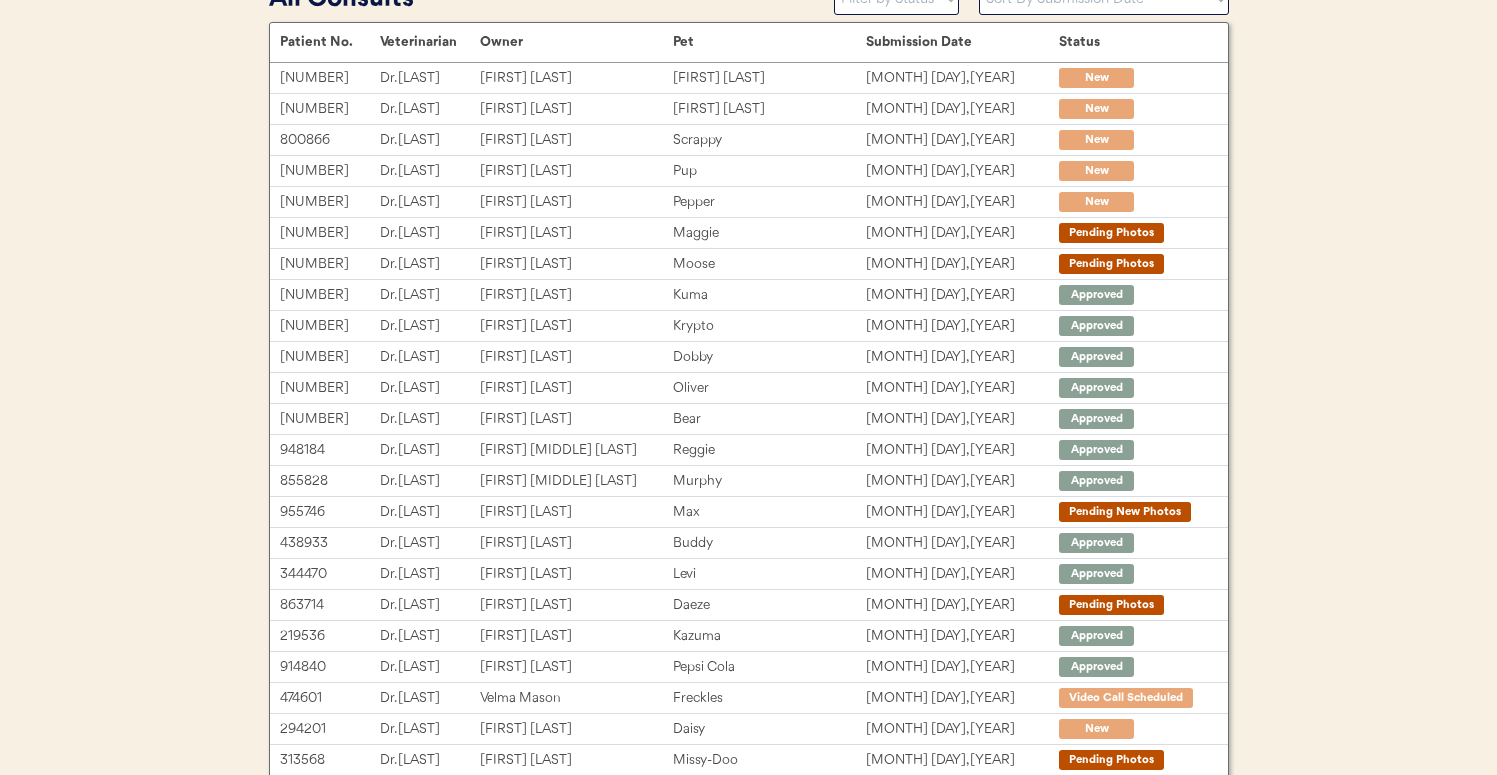 scroll, scrollTop: 281, scrollLeft: 0, axis: vertical 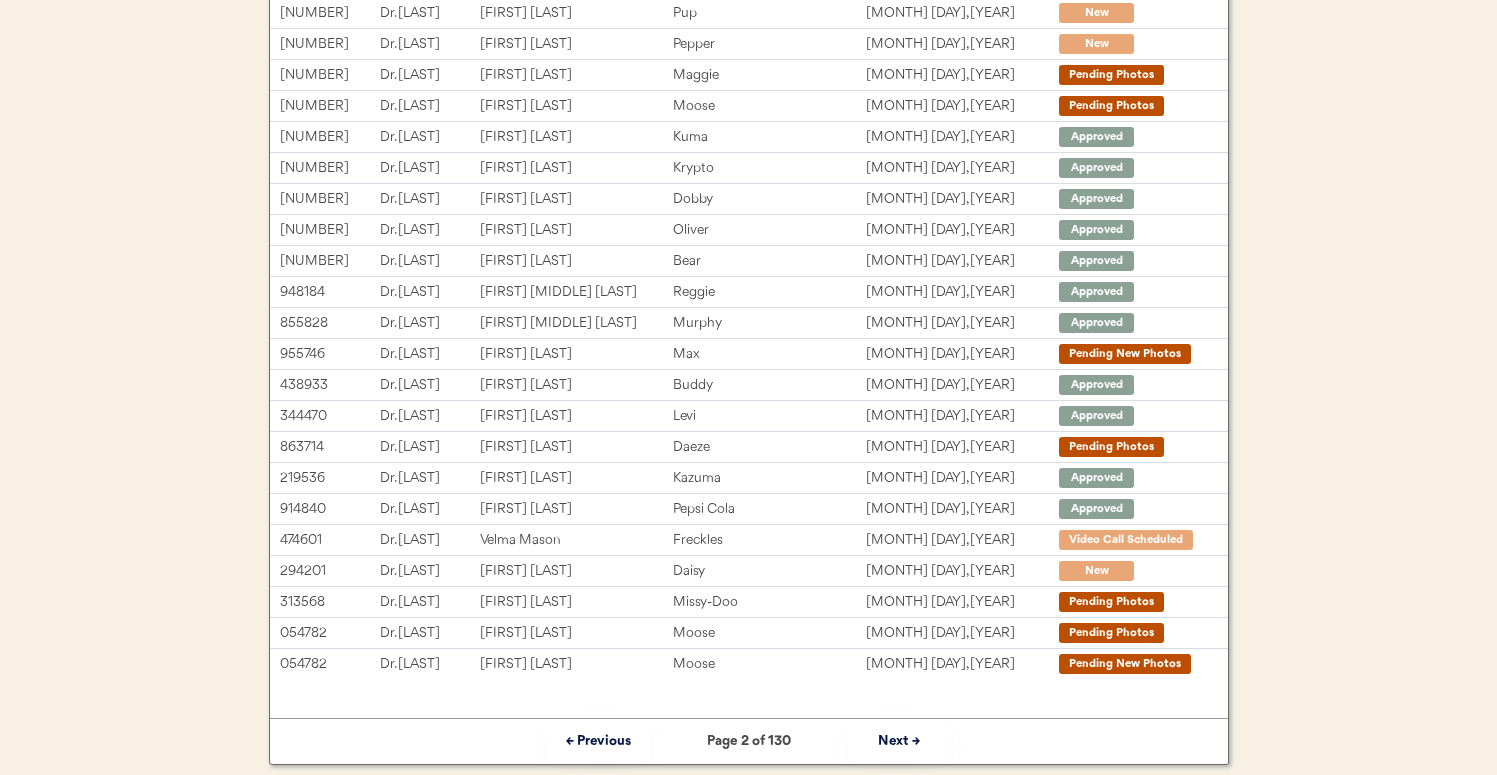 click on "Next →" at bounding box center [899, 741] 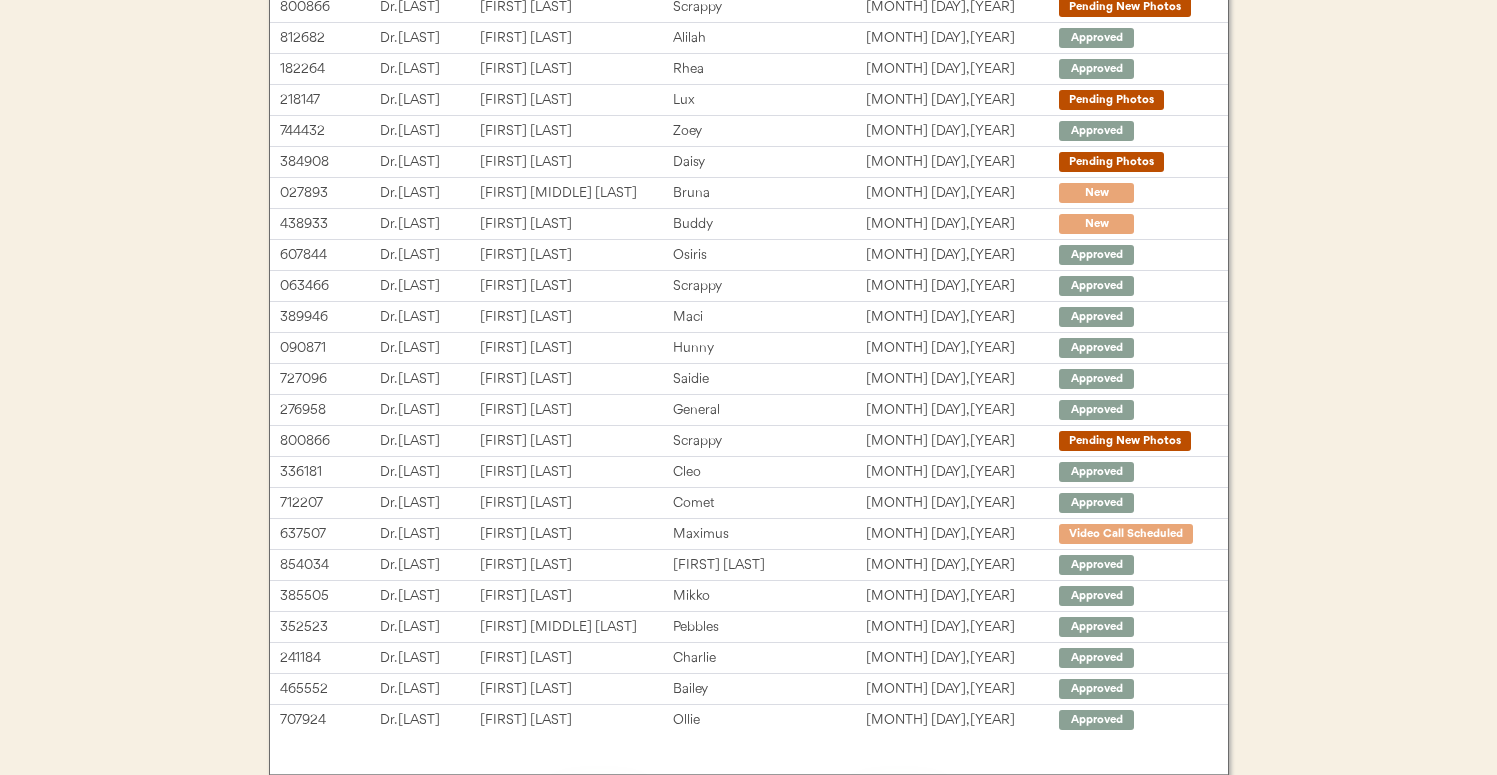 scroll, scrollTop: 281, scrollLeft: 0, axis: vertical 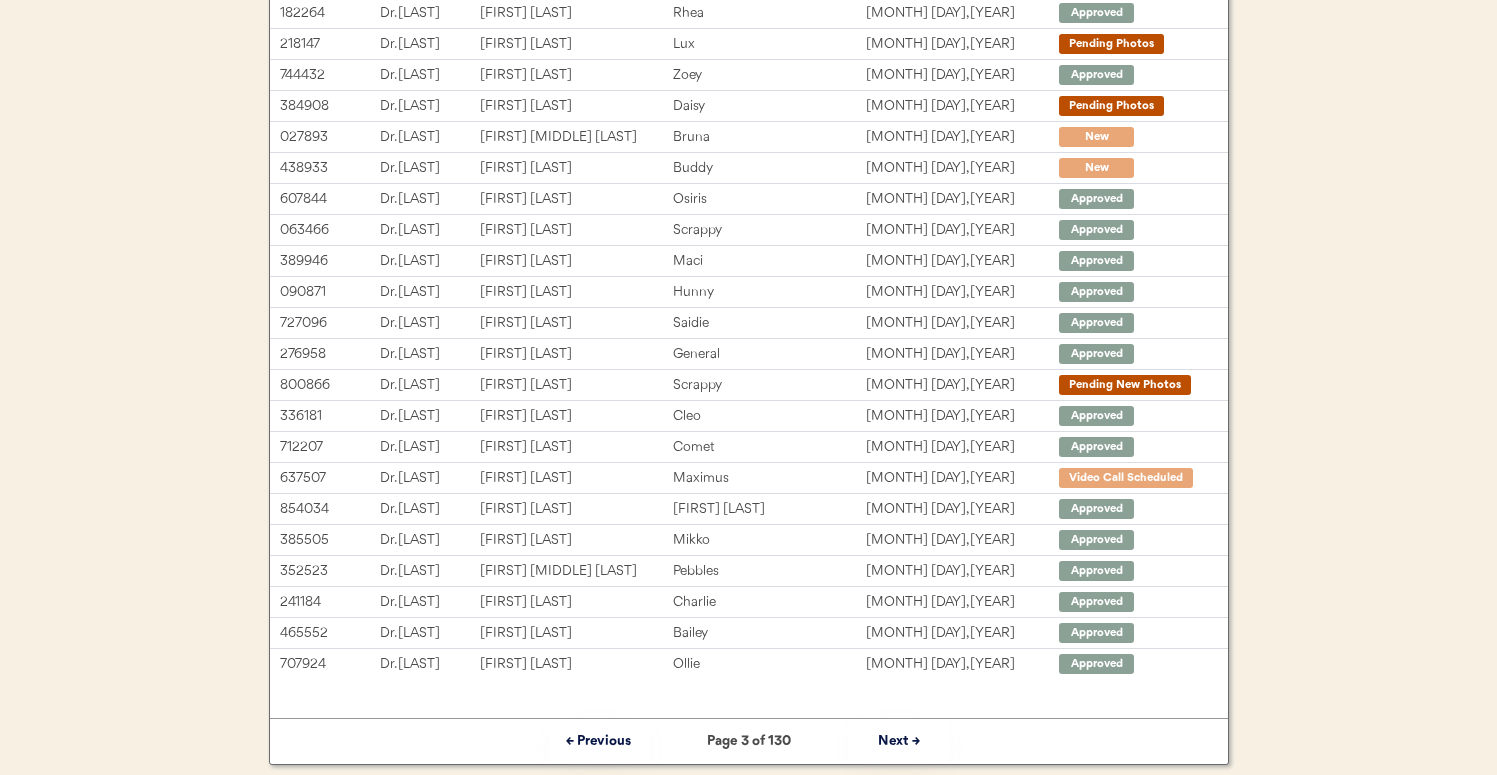 click on "Next →" at bounding box center (899, 741) 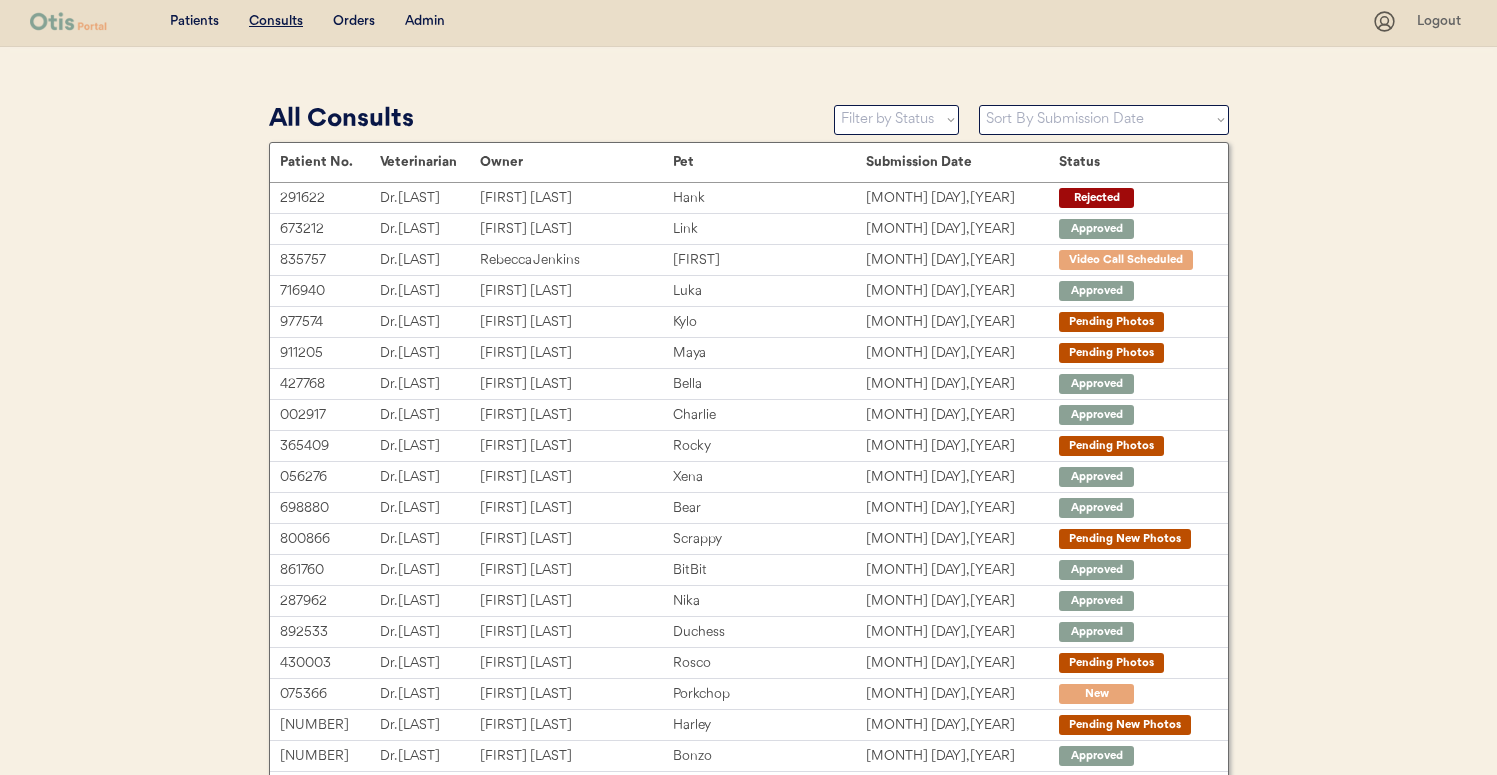 scroll, scrollTop: 0, scrollLeft: 0, axis: both 